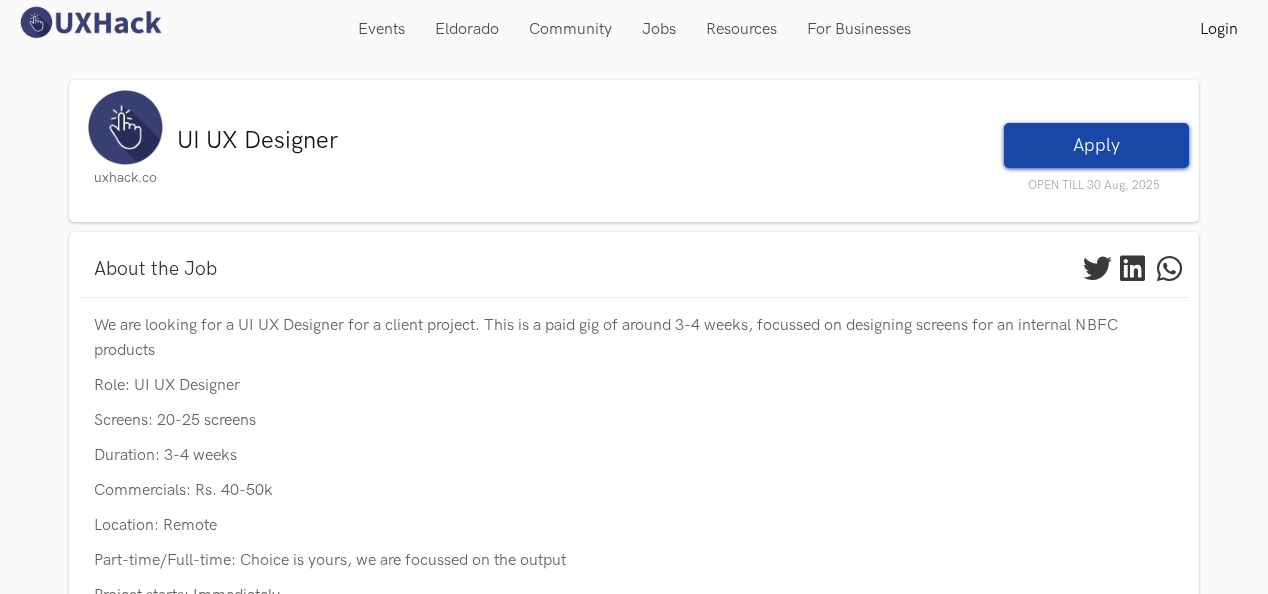 scroll, scrollTop: 0, scrollLeft: 0, axis: both 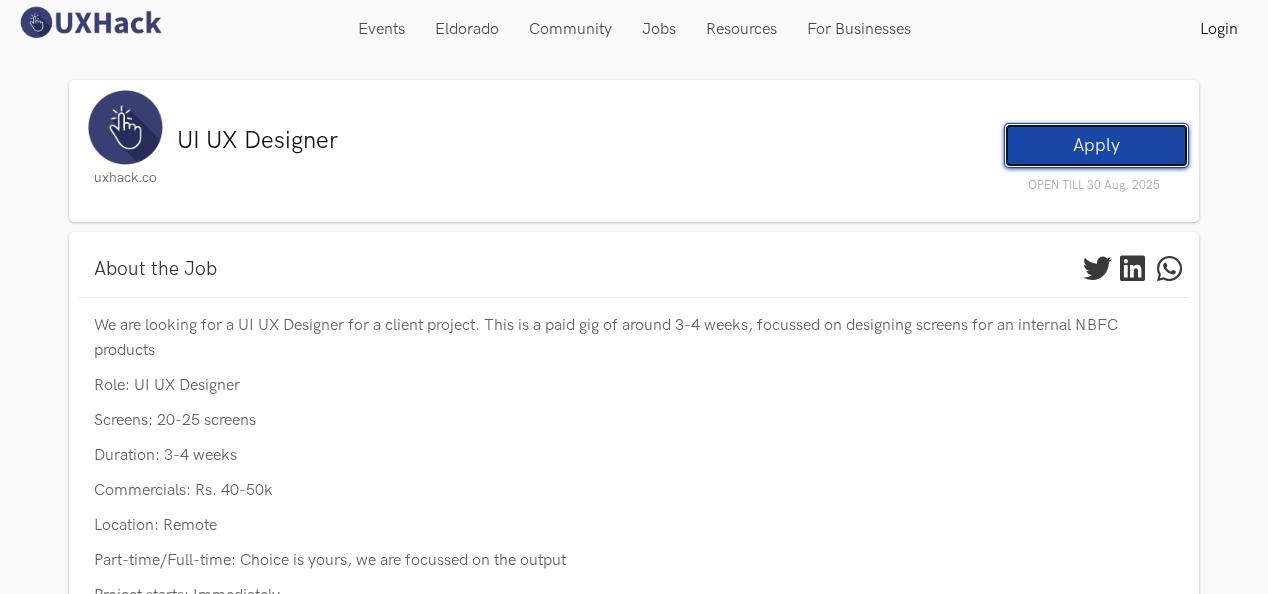 click on "Apply" at bounding box center (1096, 145) 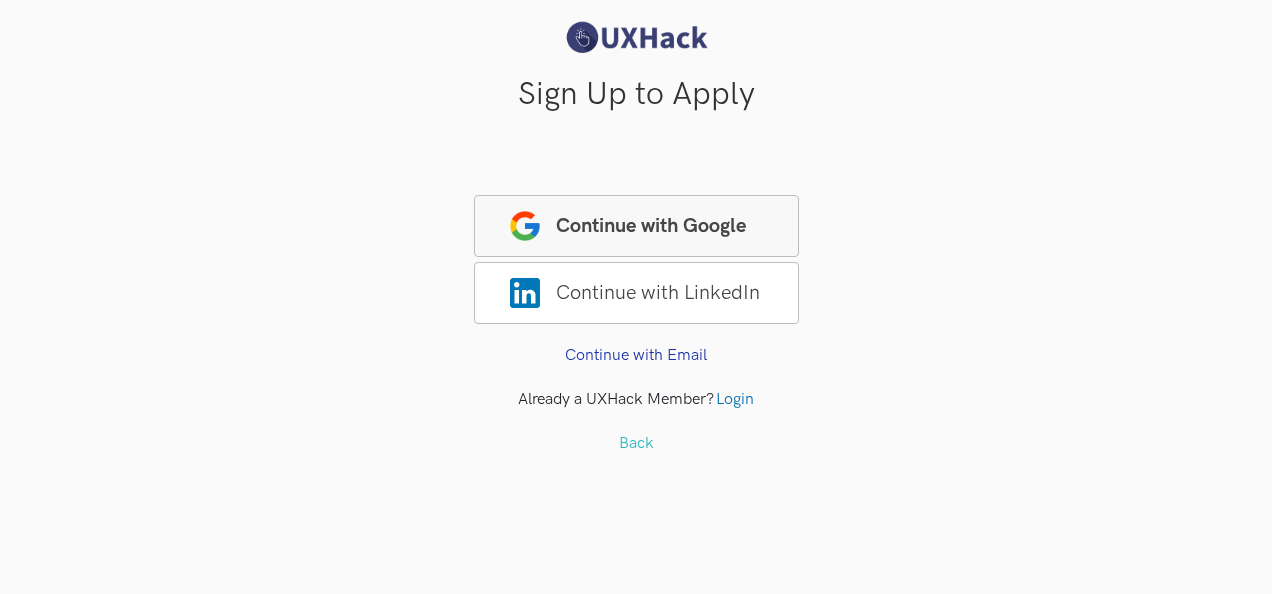 click on "Continue with Google" at bounding box center (636, 226) 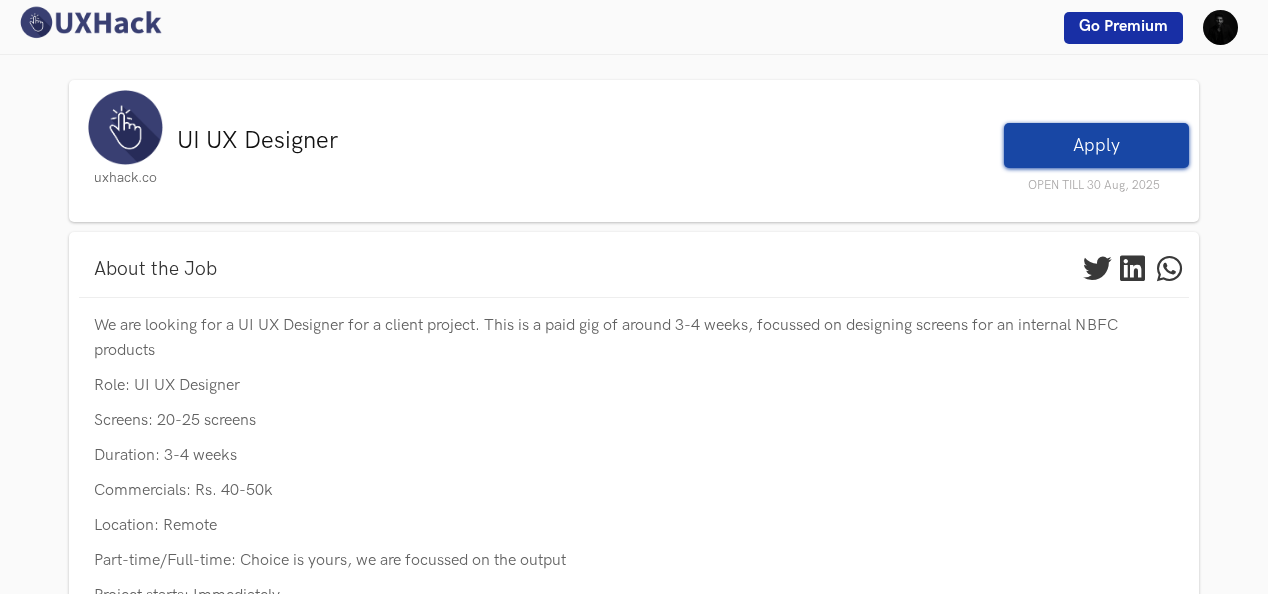 scroll, scrollTop: 0, scrollLeft: 0, axis: both 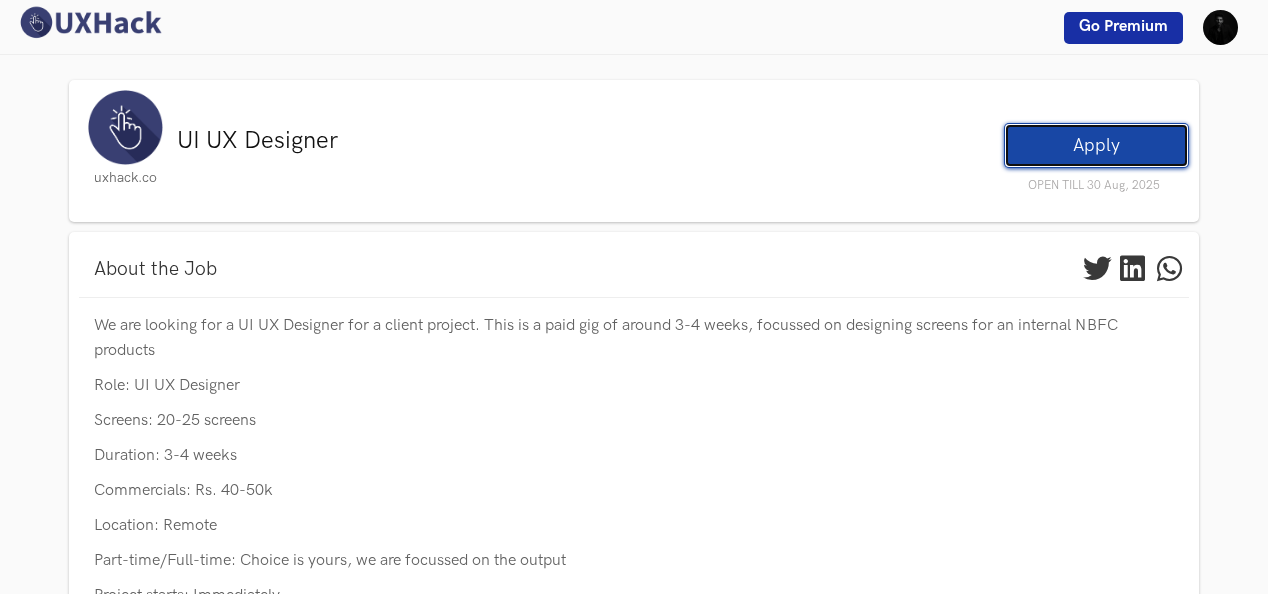 click on "Apply" at bounding box center (1096, 145) 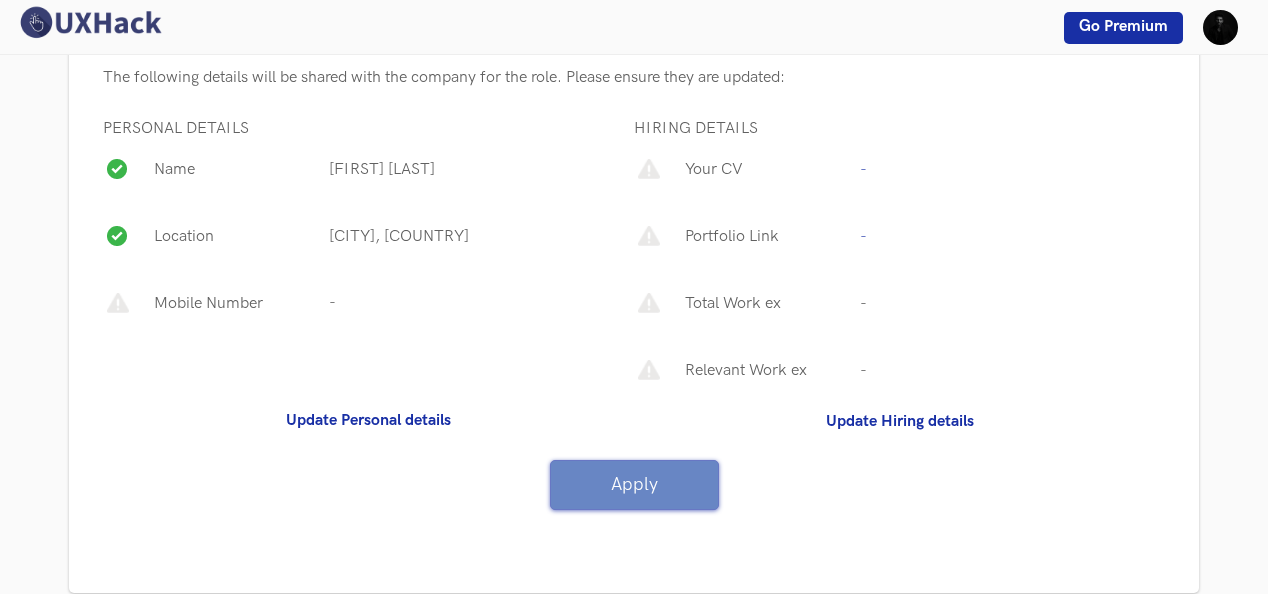scroll, scrollTop: 368, scrollLeft: 0, axis: vertical 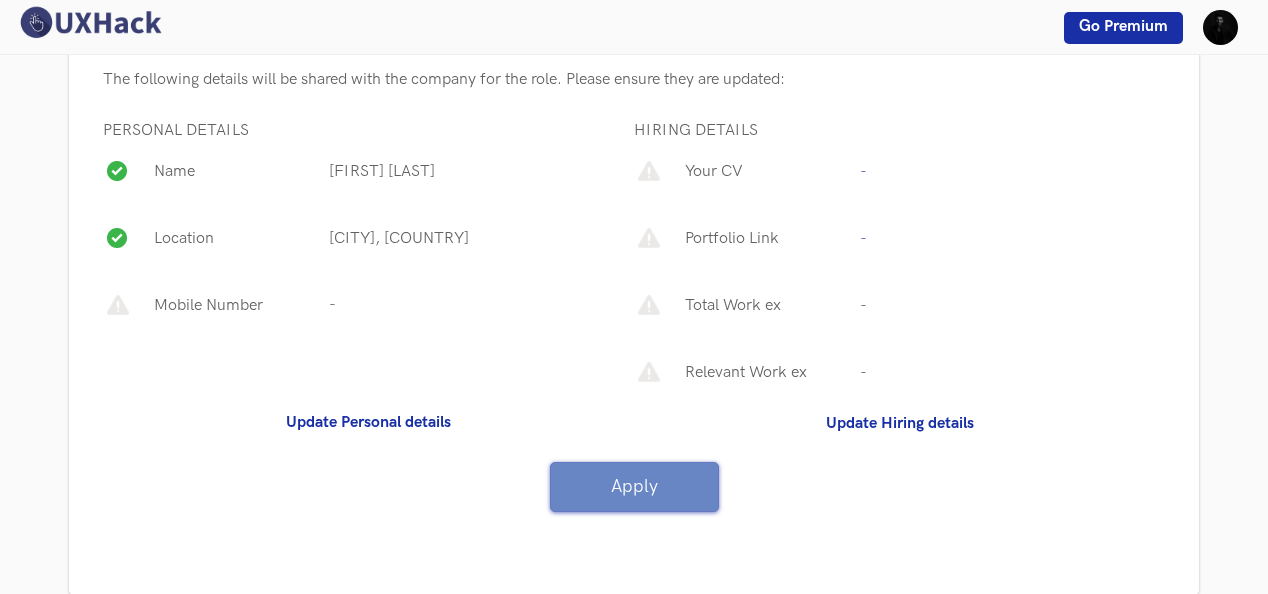 click on "Your CV" at bounding box center (767, 171) 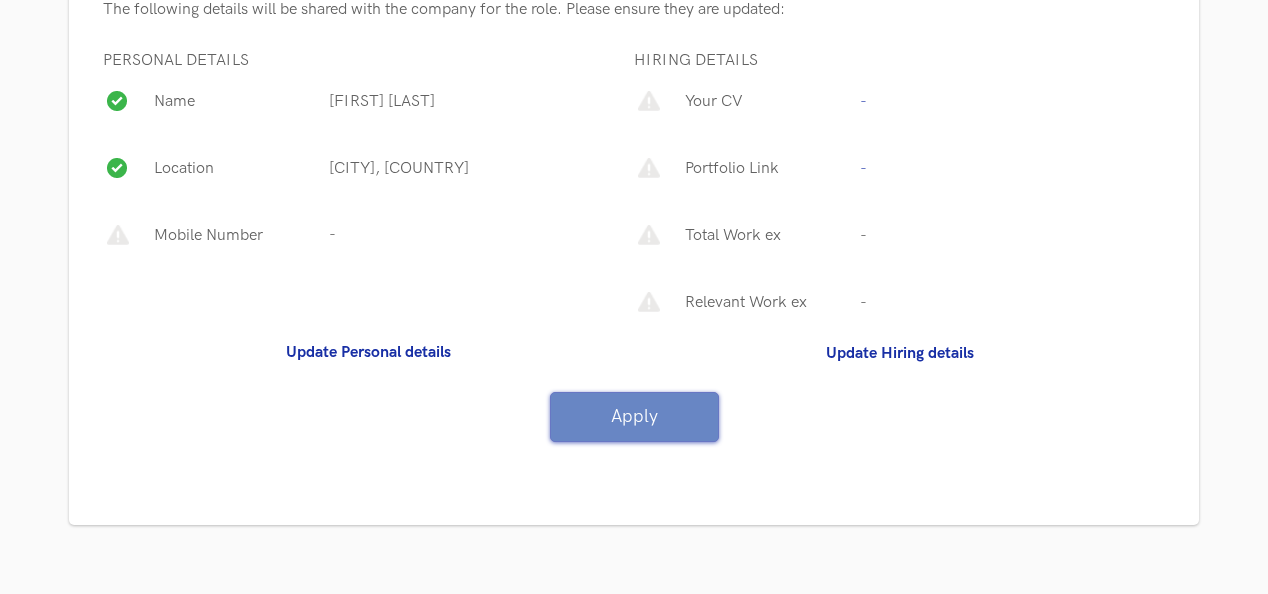 click on "Mobile Number" at bounding box center [236, 235] 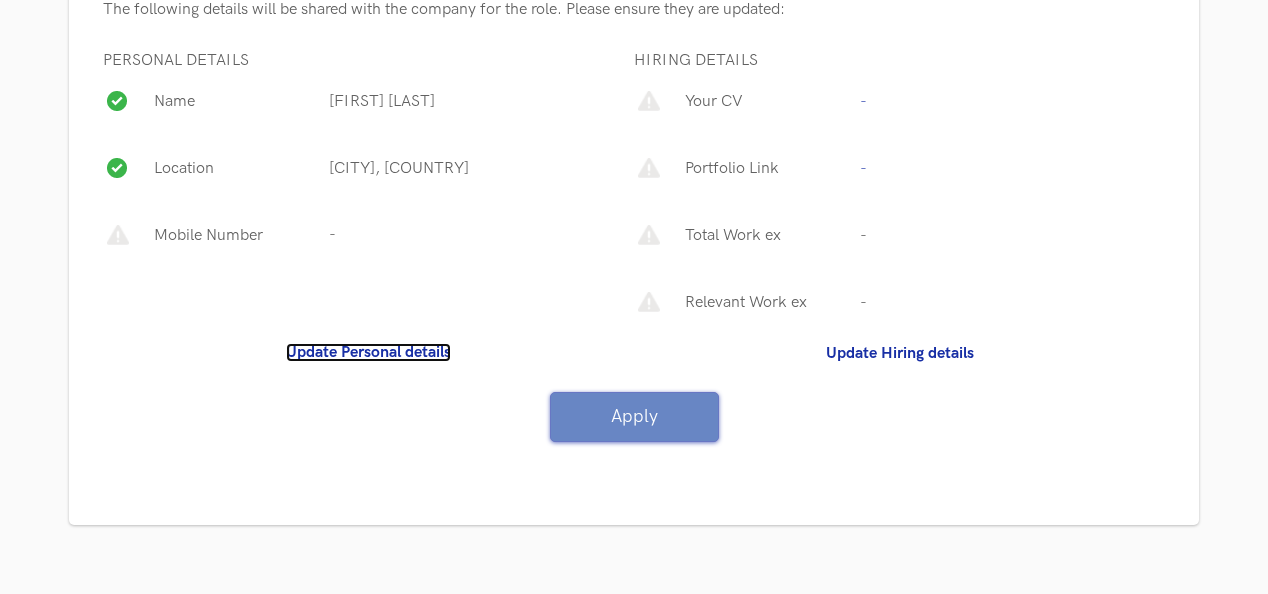 click on "Update Personal details" at bounding box center (368, 352) 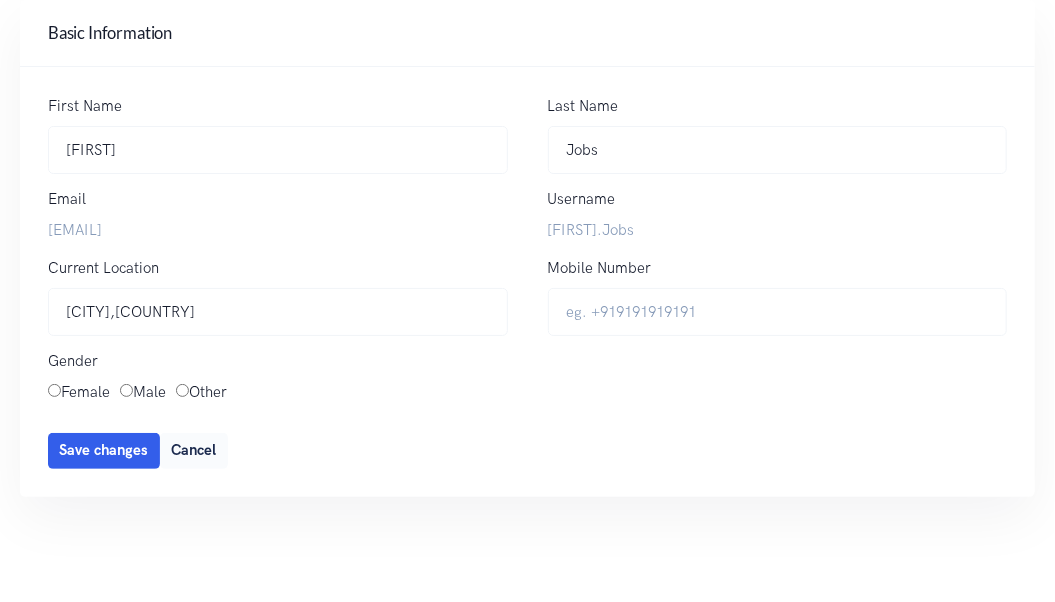 scroll, scrollTop: 0, scrollLeft: 0, axis: both 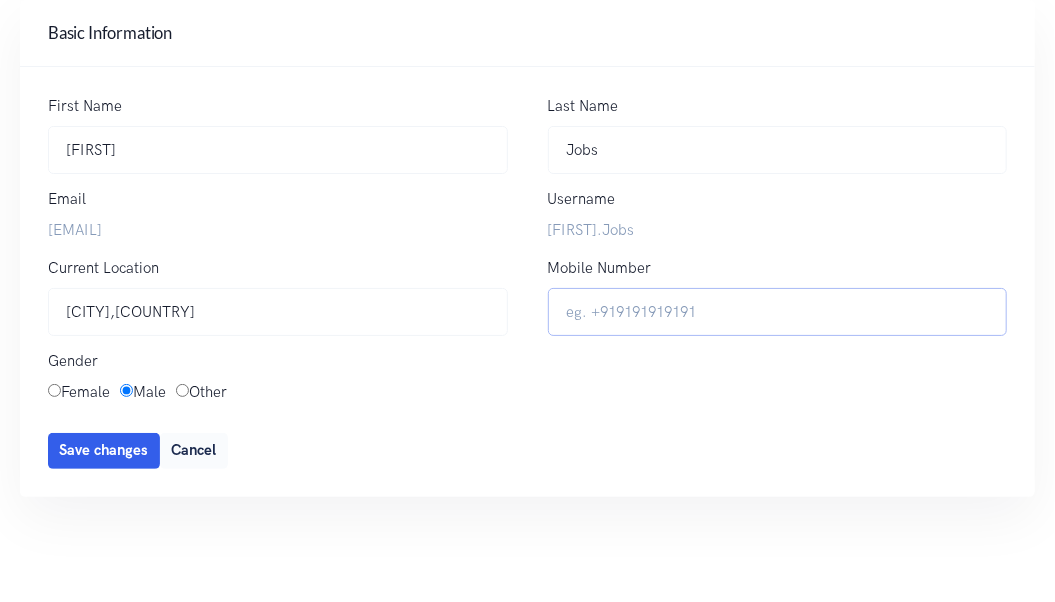 click on "Mobile Number" at bounding box center (778, 312) 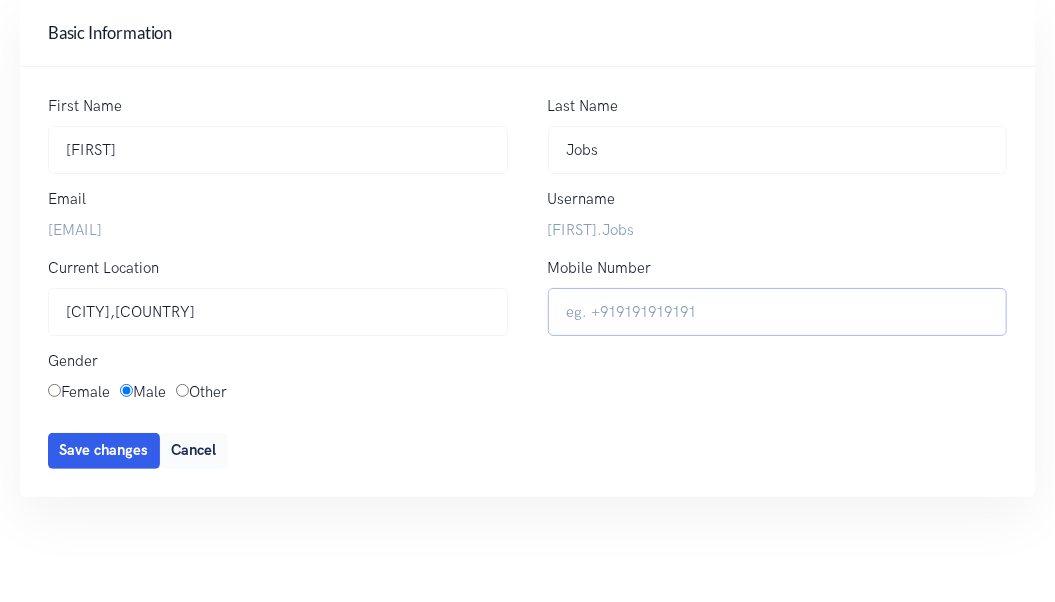 type on "[PHONE]" 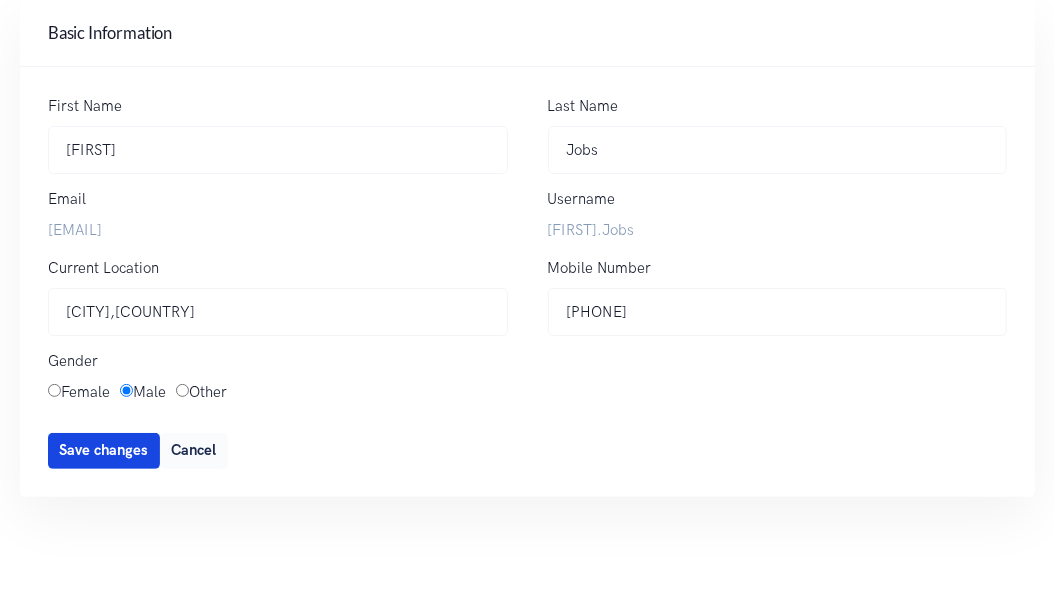 click on "Save changes" at bounding box center [104, 451] 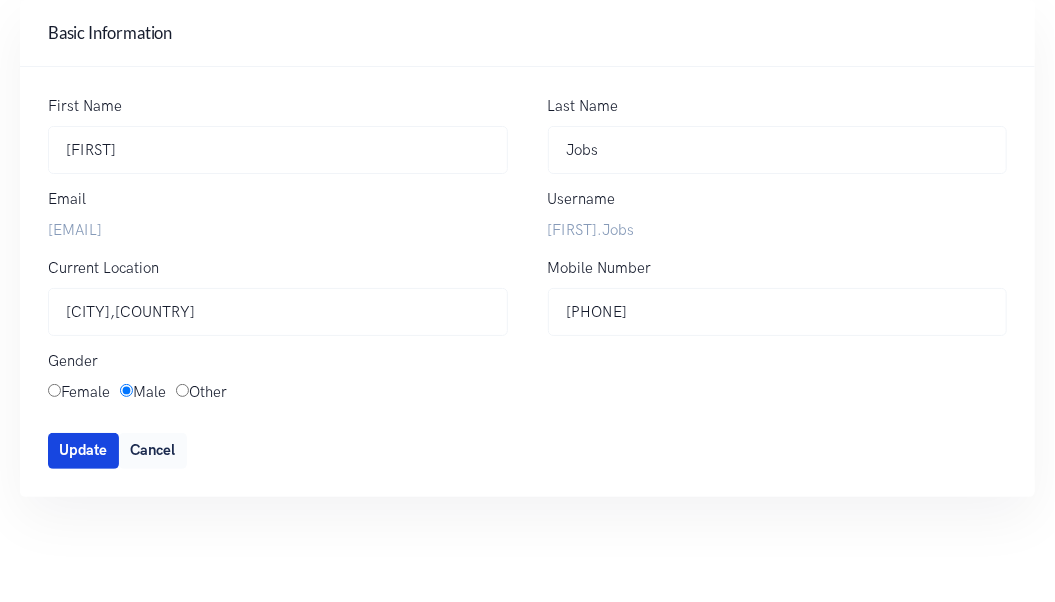 click on "Update" at bounding box center [83, 451] 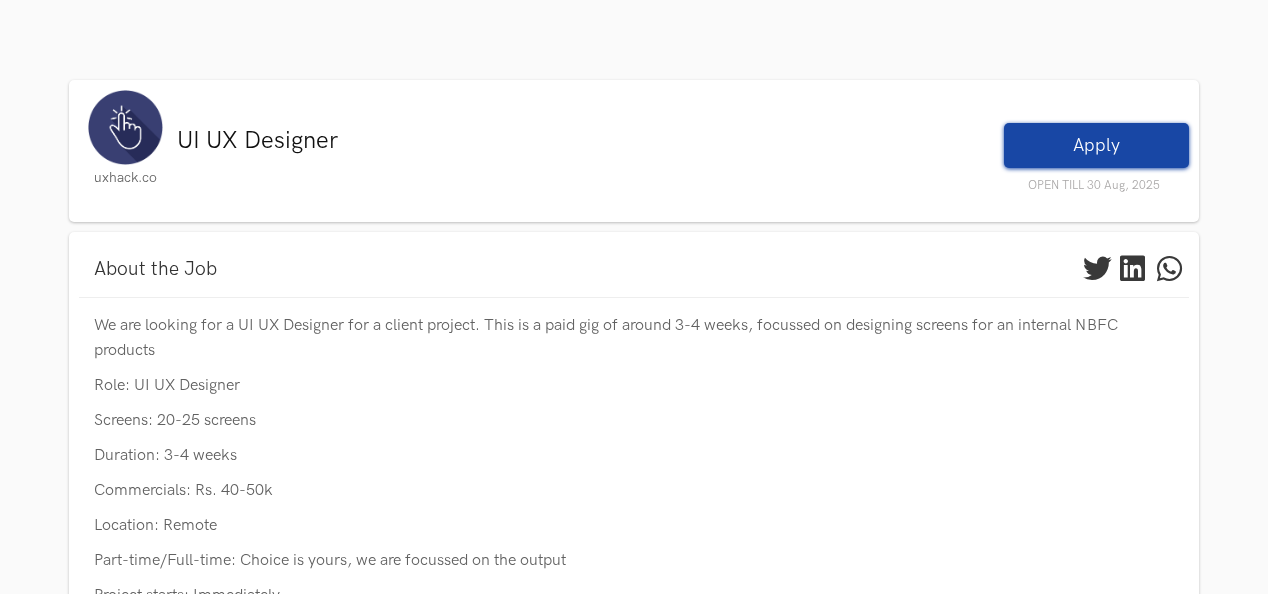 scroll, scrollTop: 442, scrollLeft: 0, axis: vertical 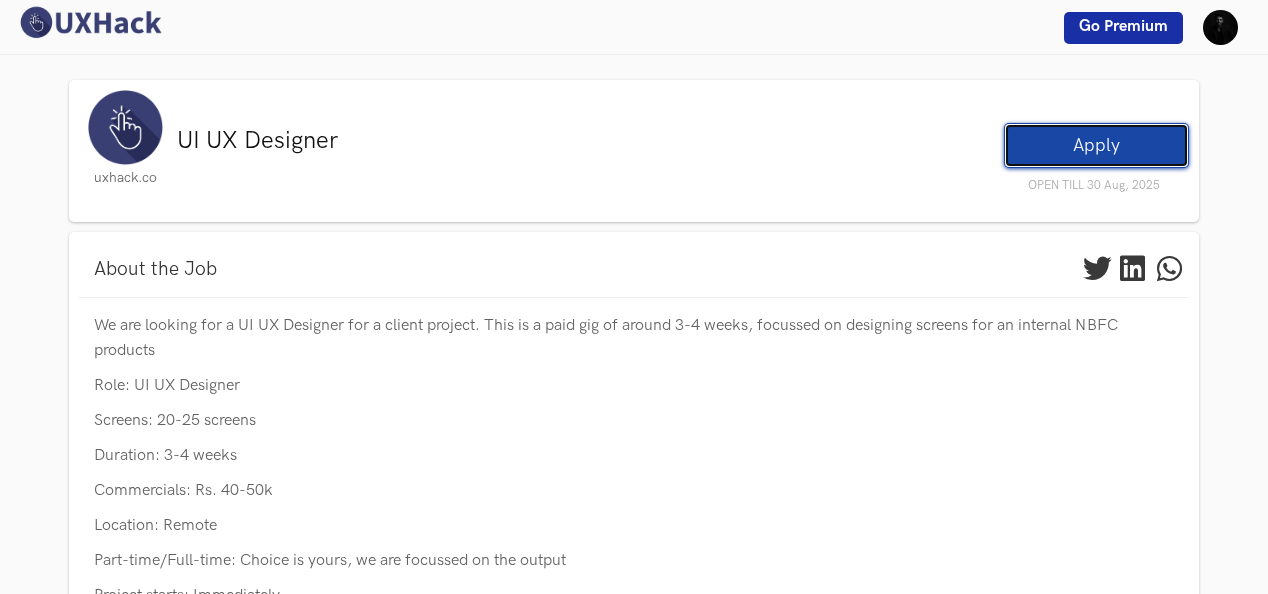 click on "Apply" at bounding box center (1096, 145) 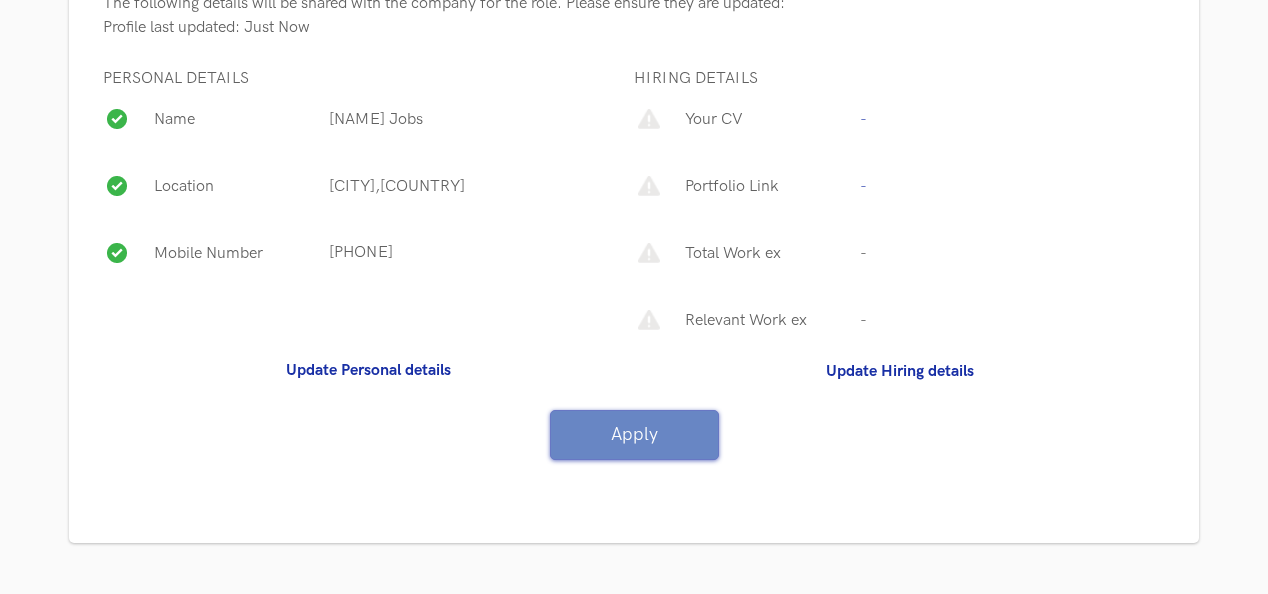 scroll, scrollTop: 462, scrollLeft: 0, axis: vertical 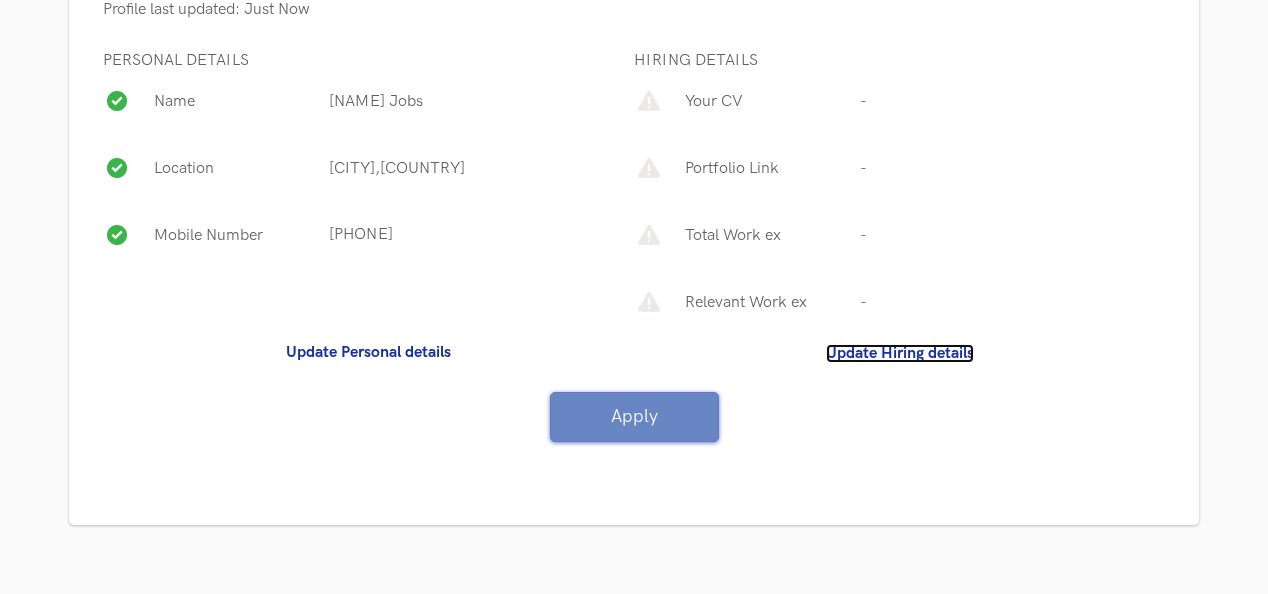click on "Update Hiring details" at bounding box center (900, 353) 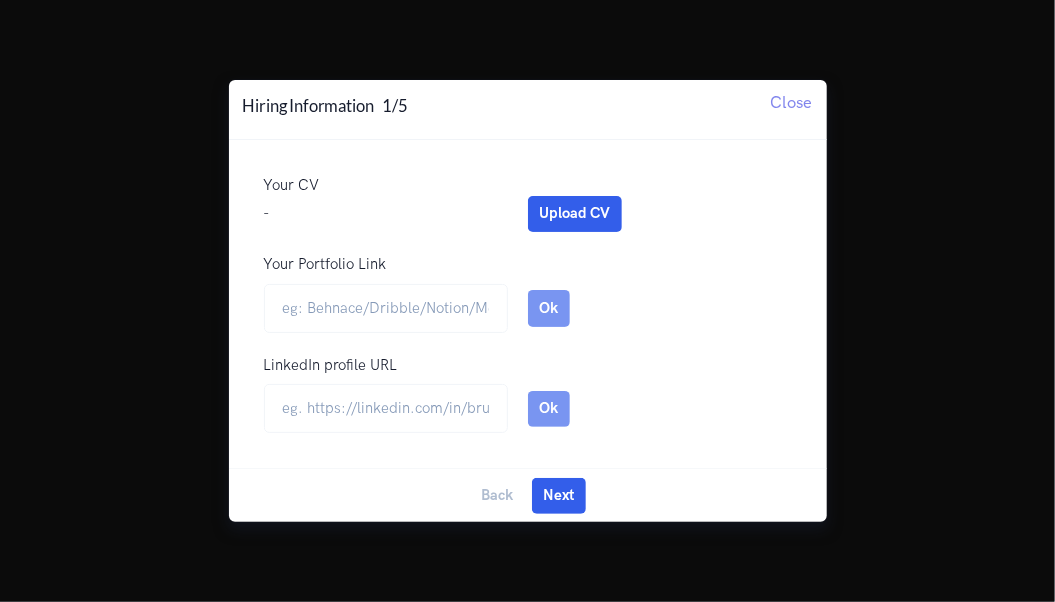 scroll, scrollTop: 0, scrollLeft: 0, axis: both 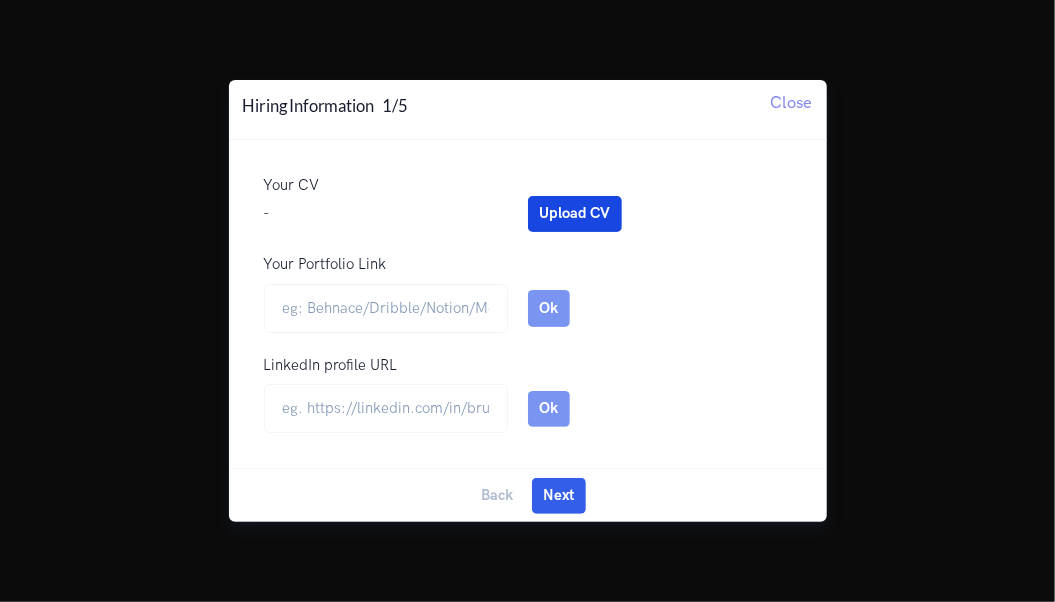 click on "Upload CV" at bounding box center [575, 214] 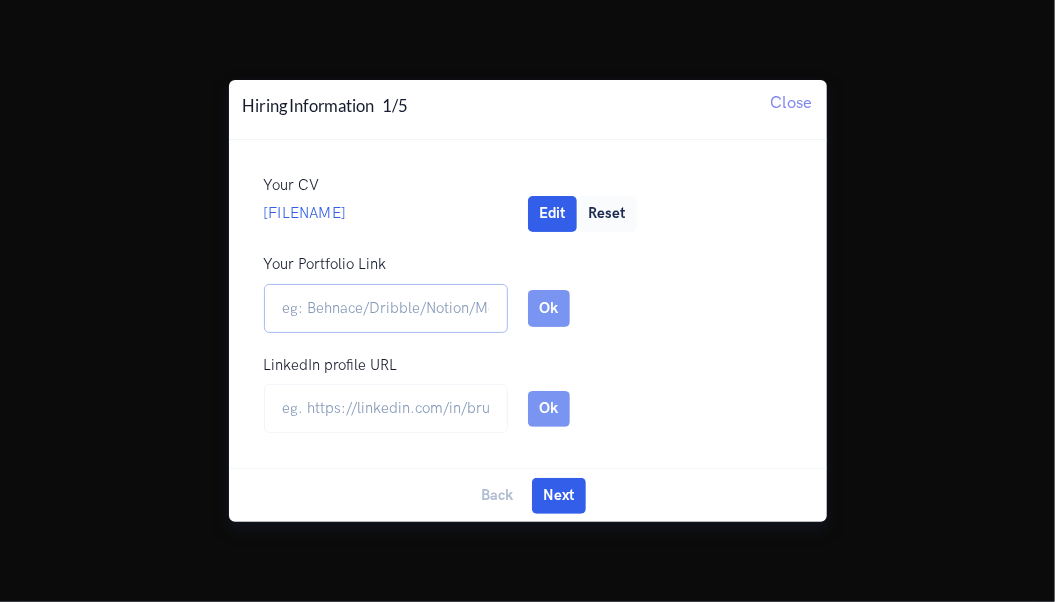 click on "Your Portfolio Link" at bounding box center [386, 308] 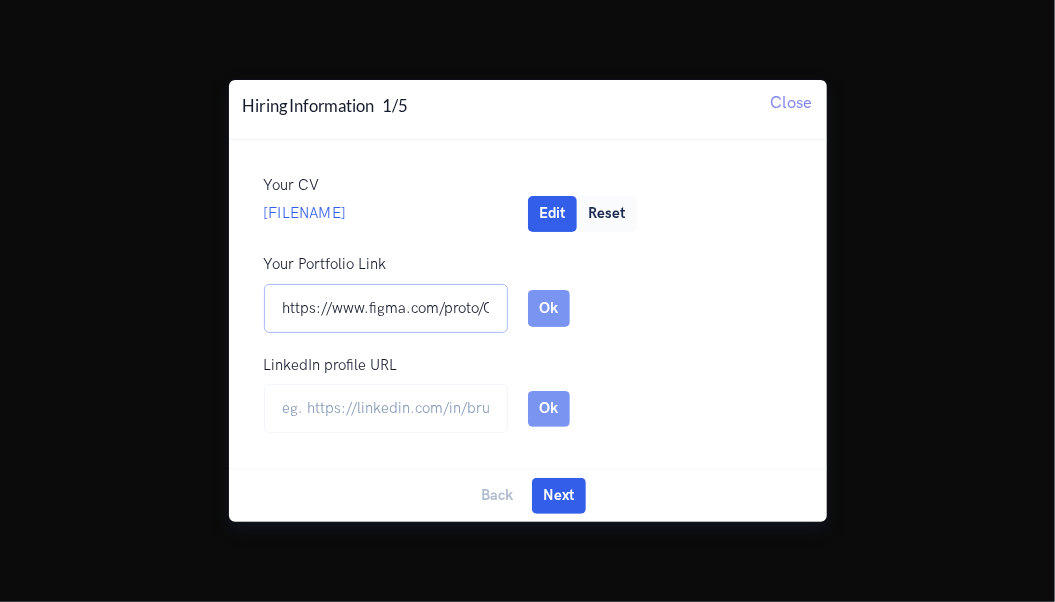 scroll, scrollTop: 0, scrollLeft: 1551, axis: horizontal 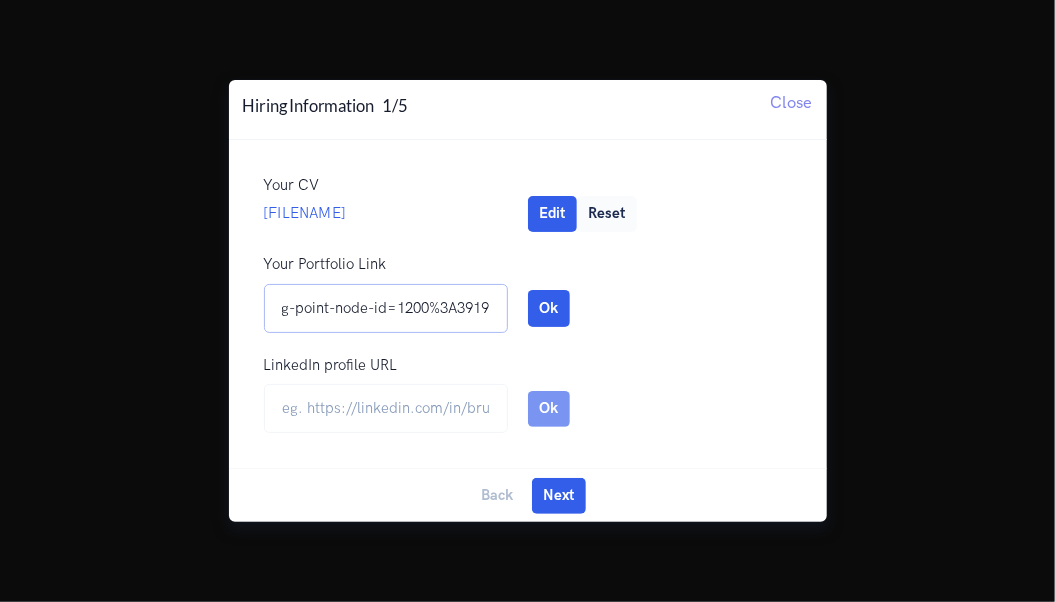 type on "https://www.figma.com/proto/GineIX41dlnQYoui6hjsdg/Portfolio-for-resume?page-id=0%3A1&node-id=1200-3919&viewport=-6685%2C-13669%2C0.26&t=4Obhv9Q81hk71xDC-1&scaling=scale-down&content-scaling=fixed&starting-point-node-id=1200%3A3919" 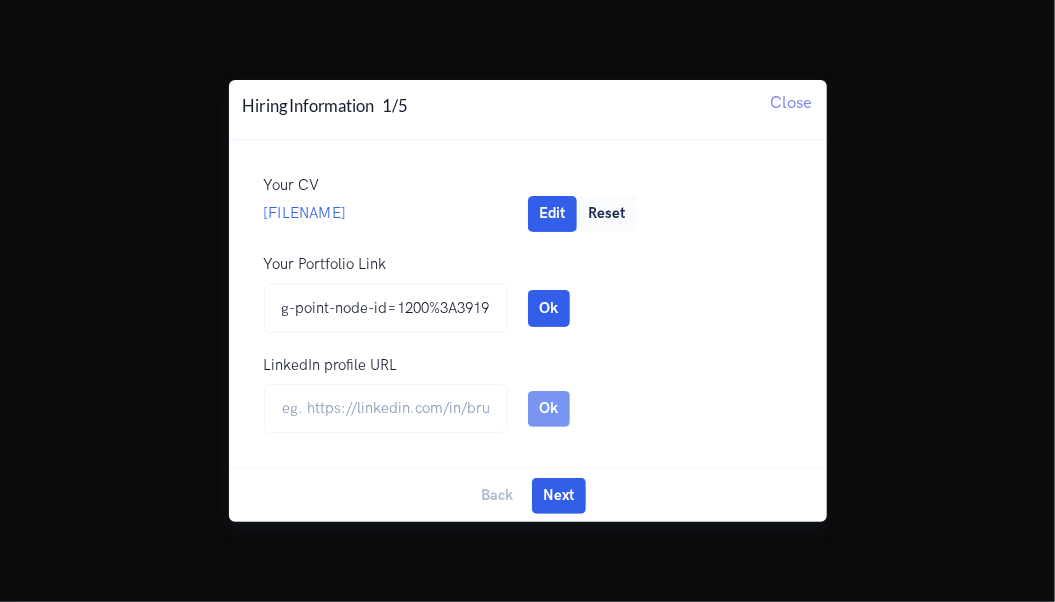 scroll, scrollTop: 0, scrollLeft: 0, axis: both 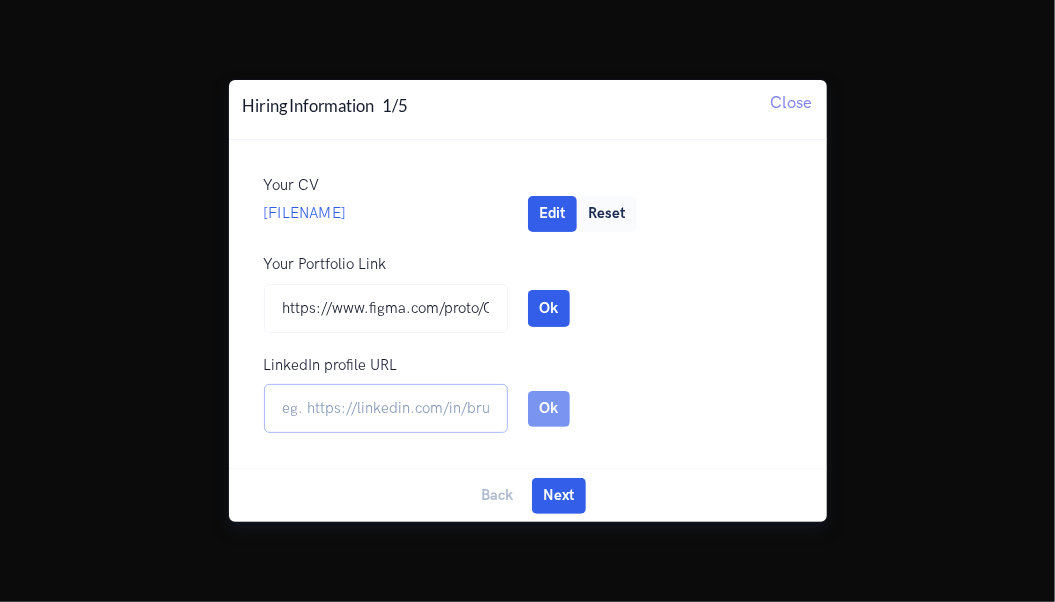 click at bounding box center [386, 408] 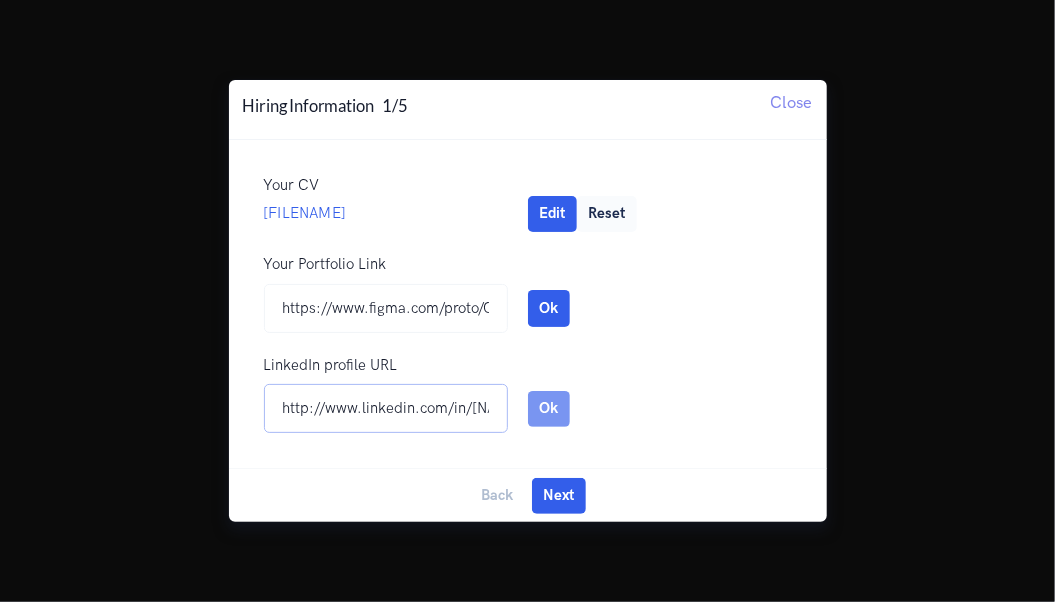 scroll, scrollTop: 0, scrollLeft: 201, axis: horizontal 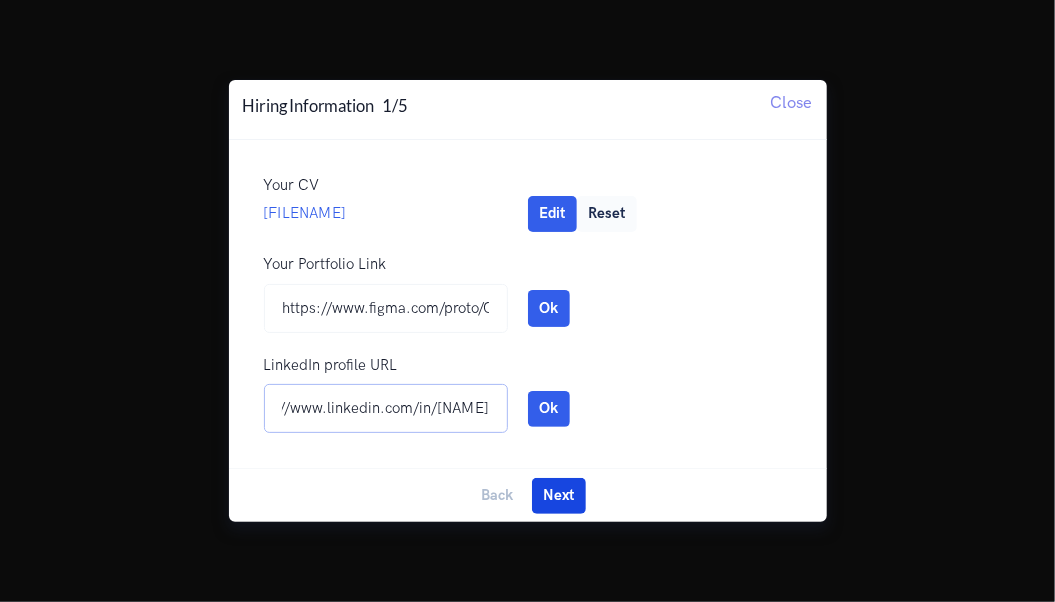 type on "http://www.linkedin.com/in/yaswanth-mukthipudi-7a73a0311" 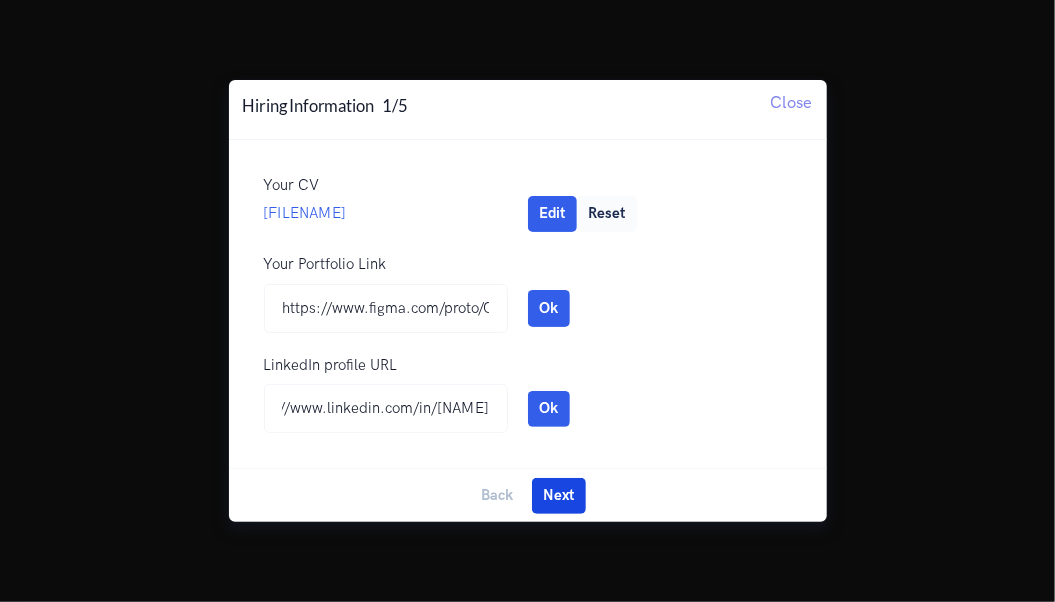 scroll, scrollTop: 0, scrollLeft: 0, axis: both 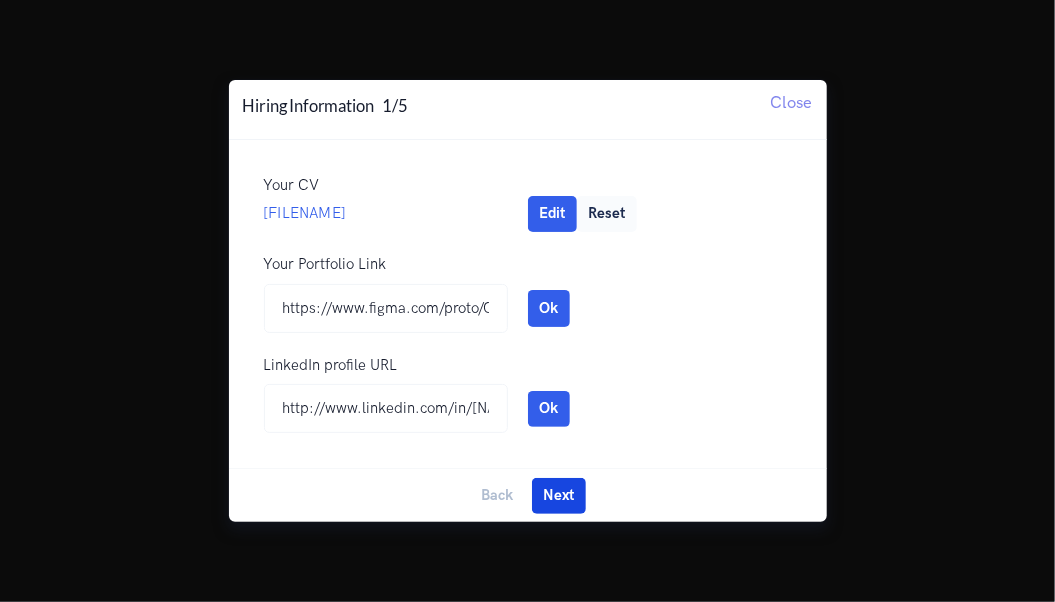 click on "Next" at bounding box center [559, 496] 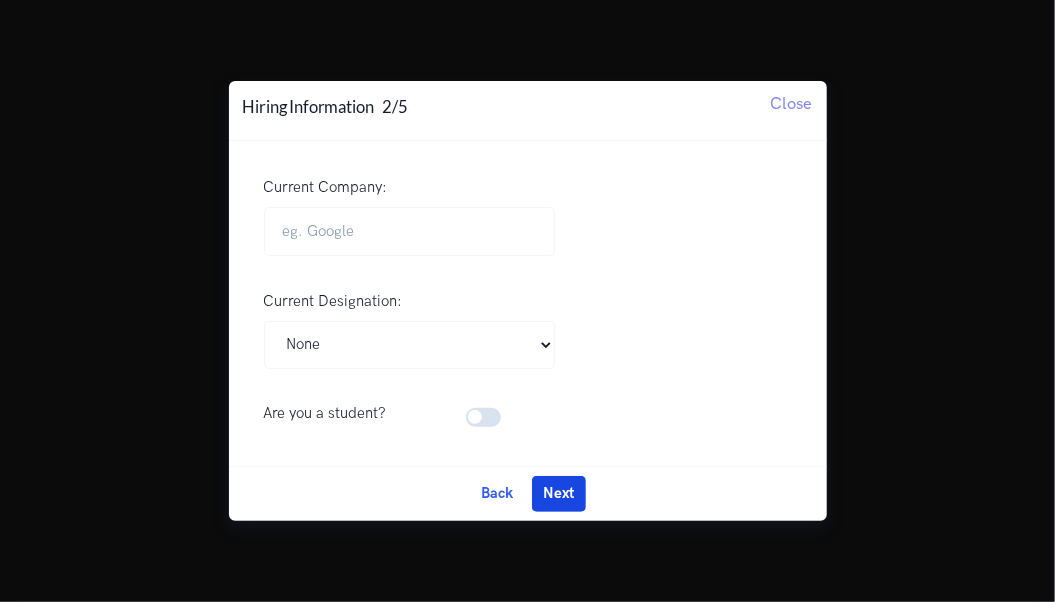 click on "Next" at bounding box center [559, 494] 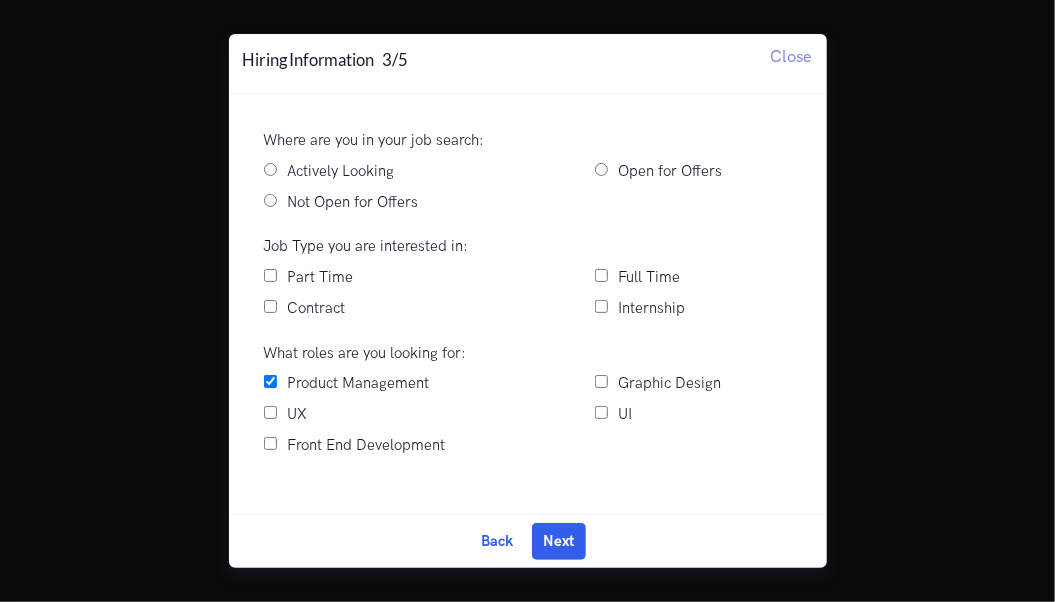 click on "Actively Looking" at bounding box center [270, 169] 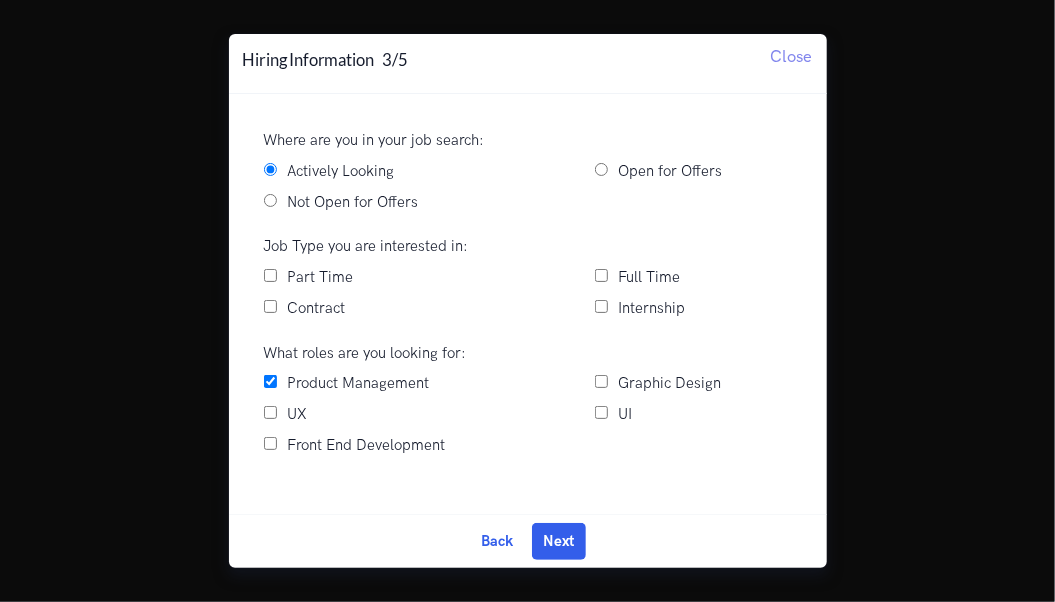 click on "Full Time" at bounding box center [601, 275] 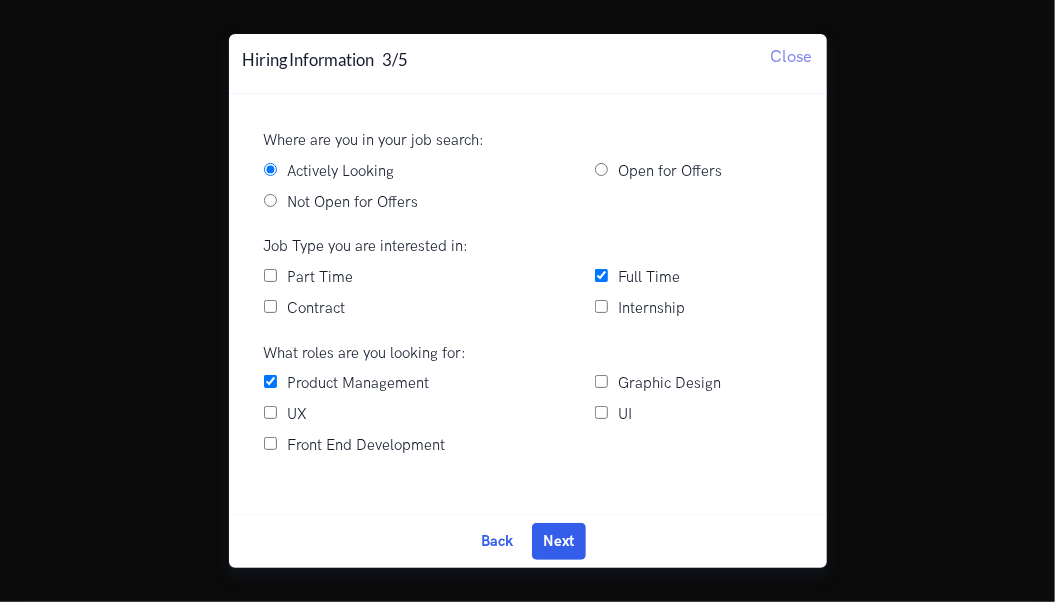 click on "Product Management" at bounding box center [270, 381] 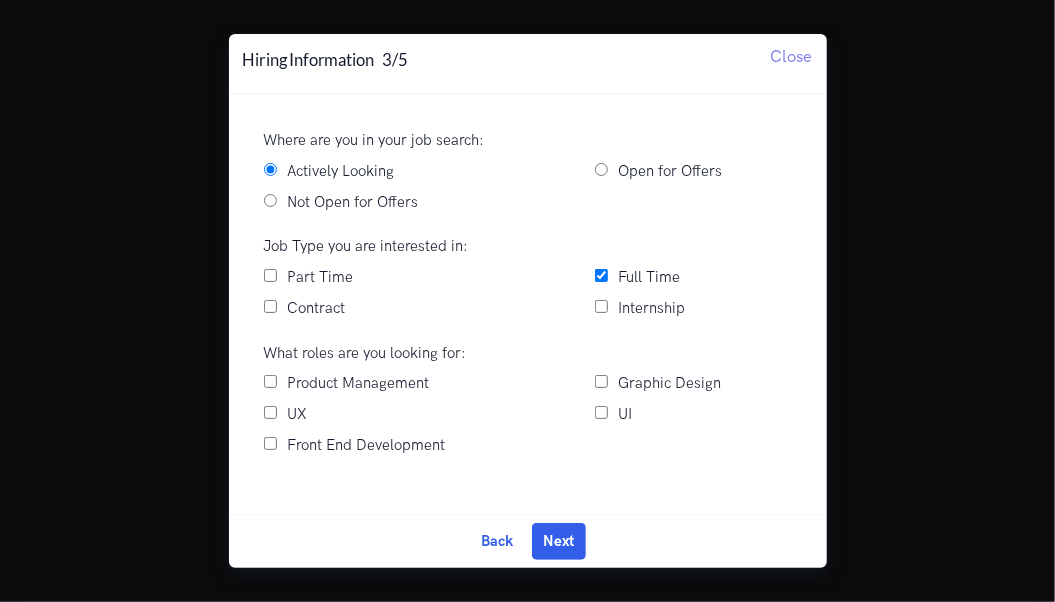 click on "UX" at bounding box center [270, 412] 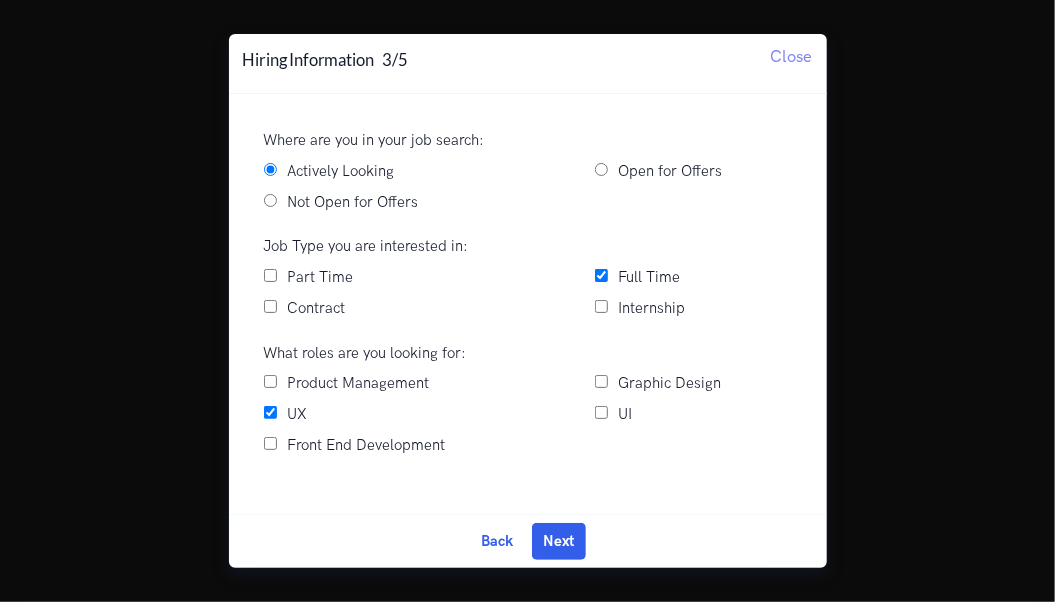 click on "UI" at bounding box center (601, 412) 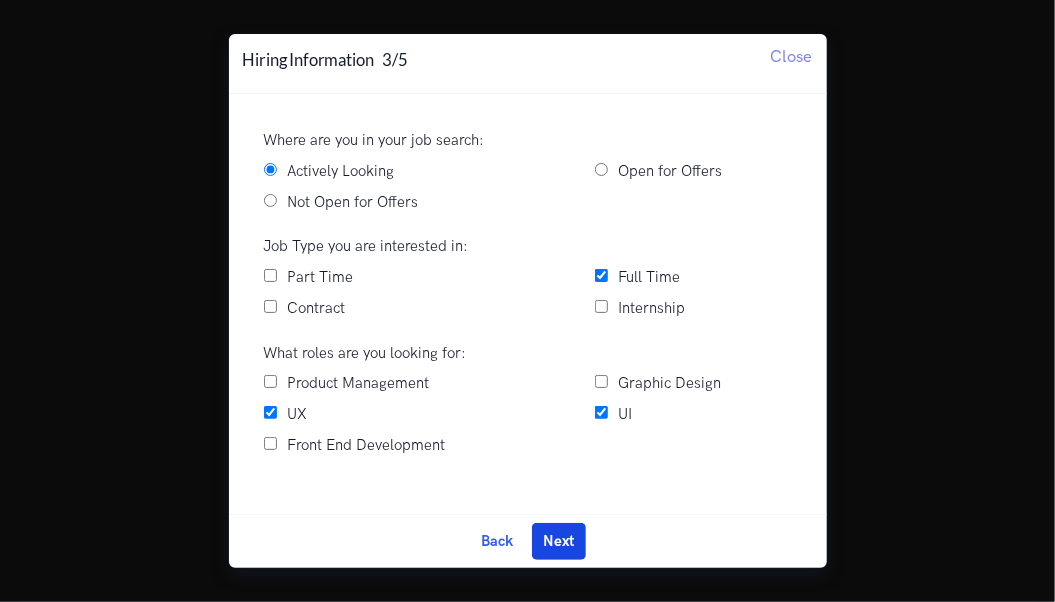 click on "Next" at bounding box center (559, 541) 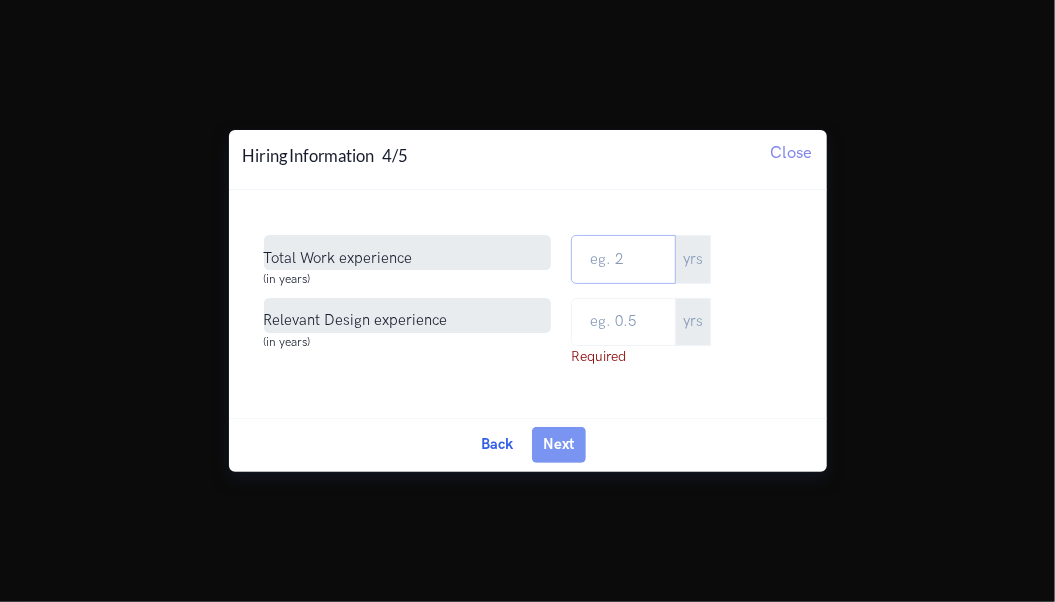 click on "Total Work Experience" at bounding box center [623, 259] 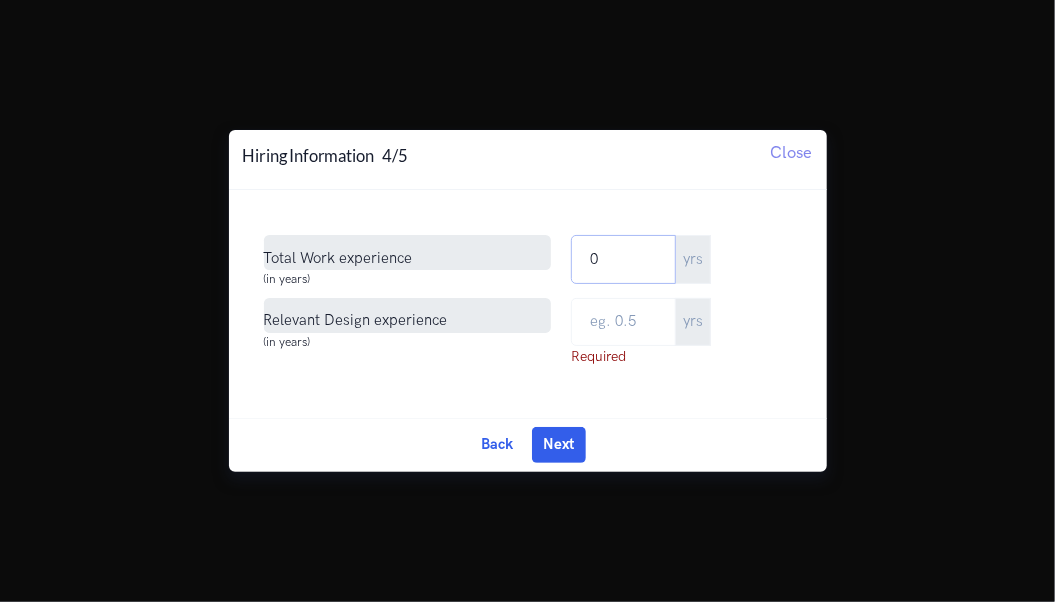 type on "0" 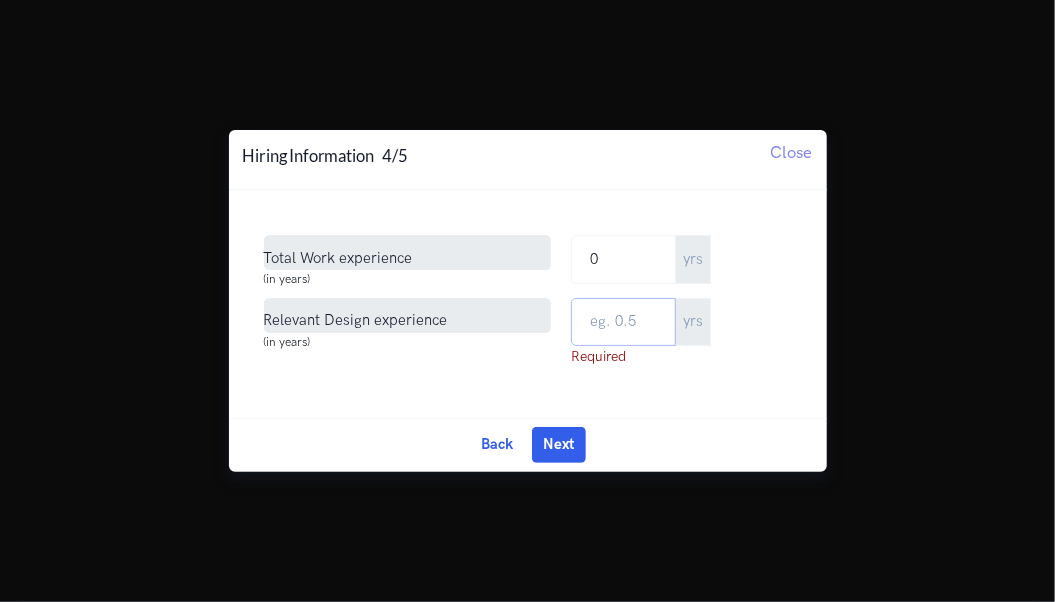 click at bounding box center [623, 322] 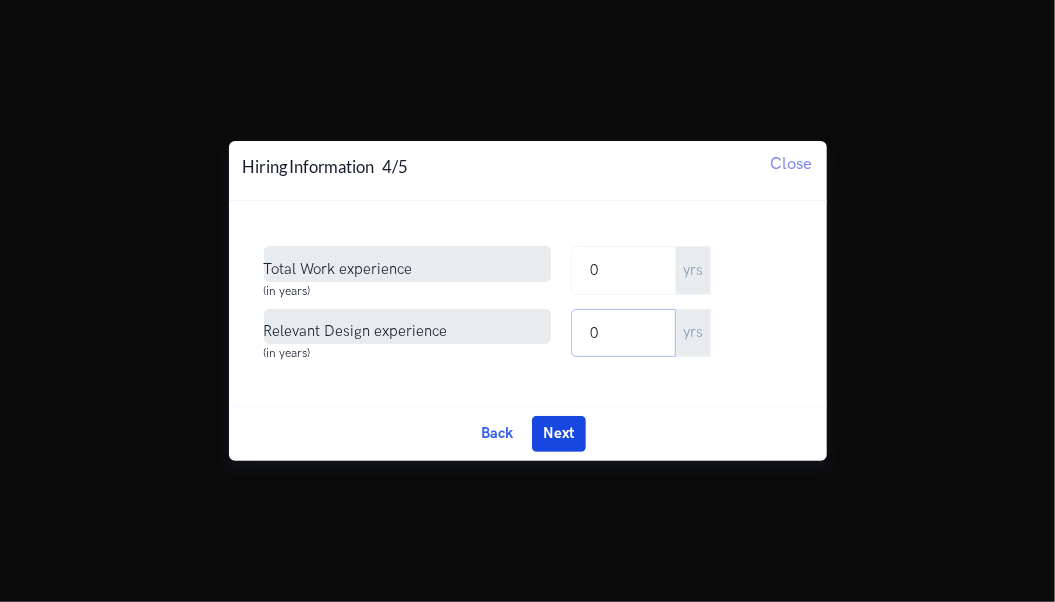 type on "0" 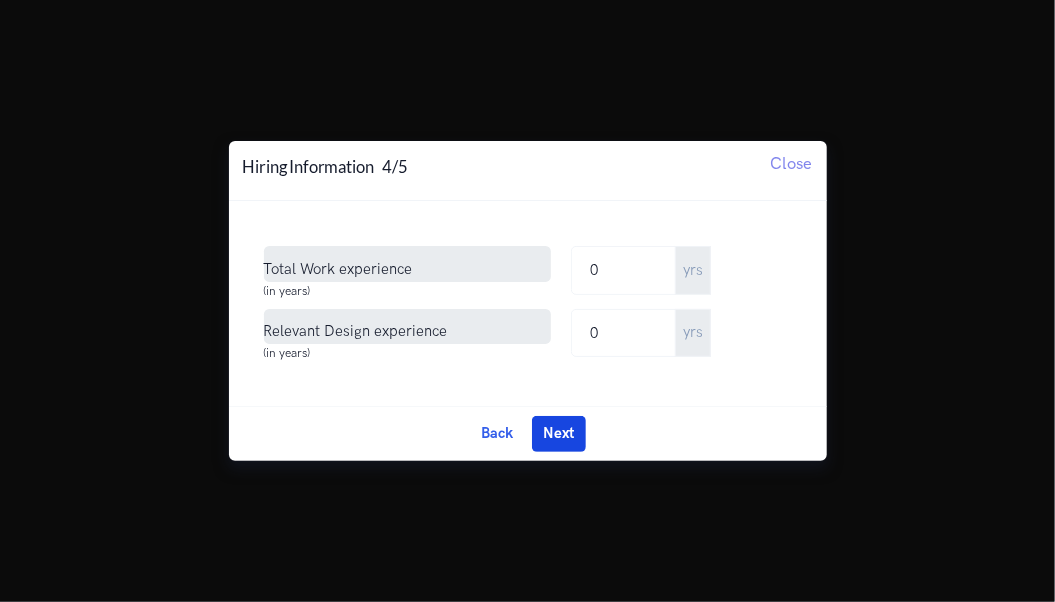 click on "Next" at bounding box center (559, 434) 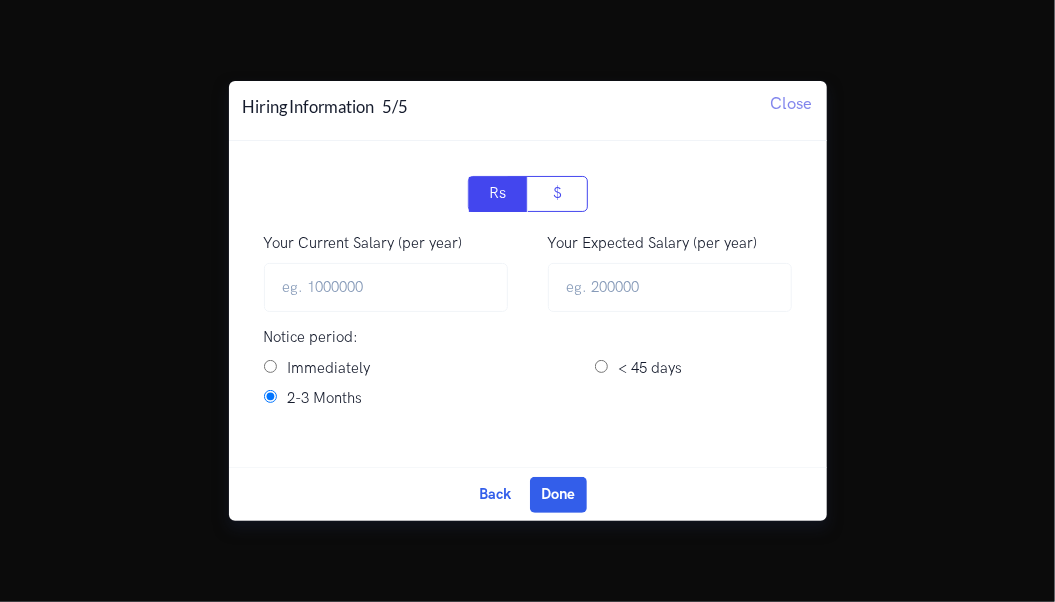 click on "Immediately" at bounding box center [270, 366] 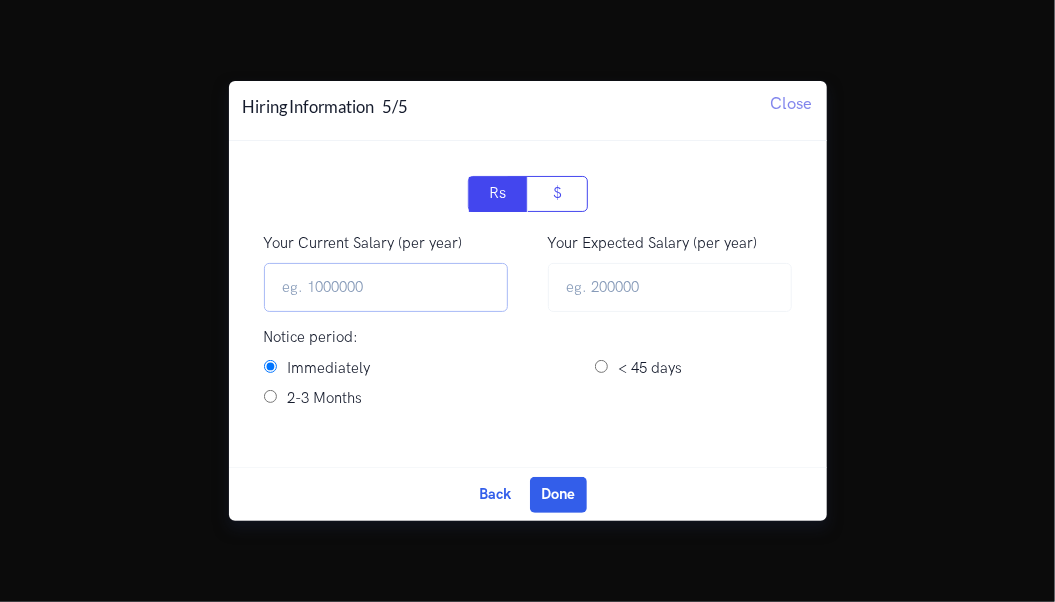 click on "Your Current Salary (per year)" at bounding box center (386, 287) 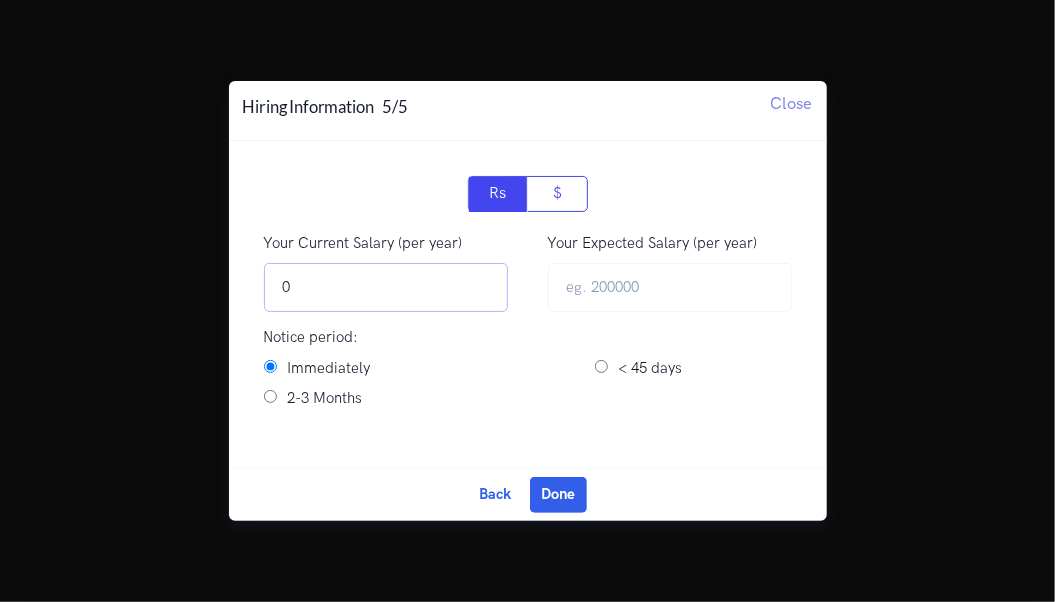 type on "0" 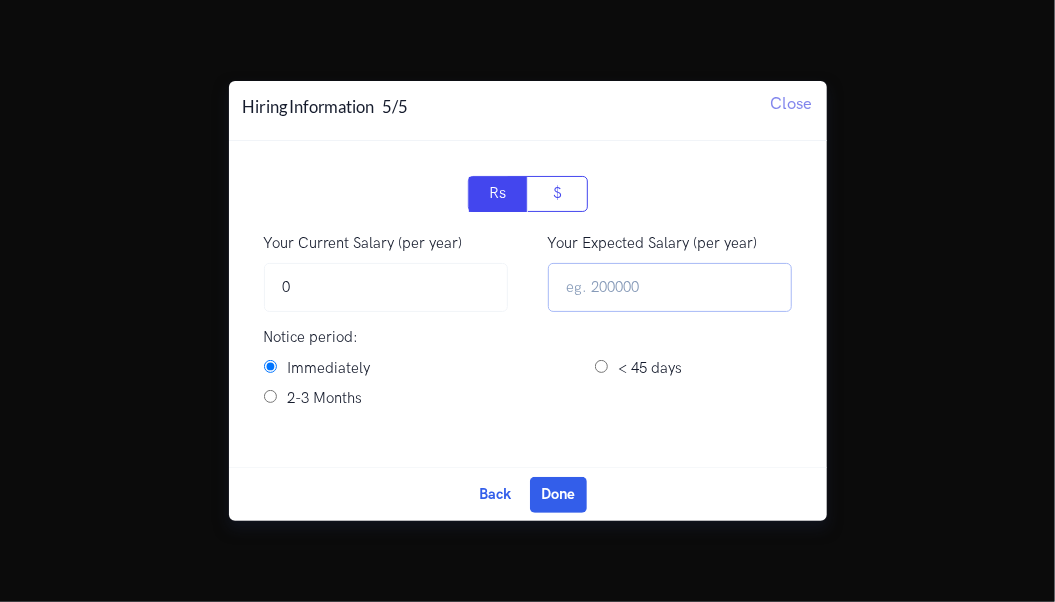 click at bounding box center [670, 287] 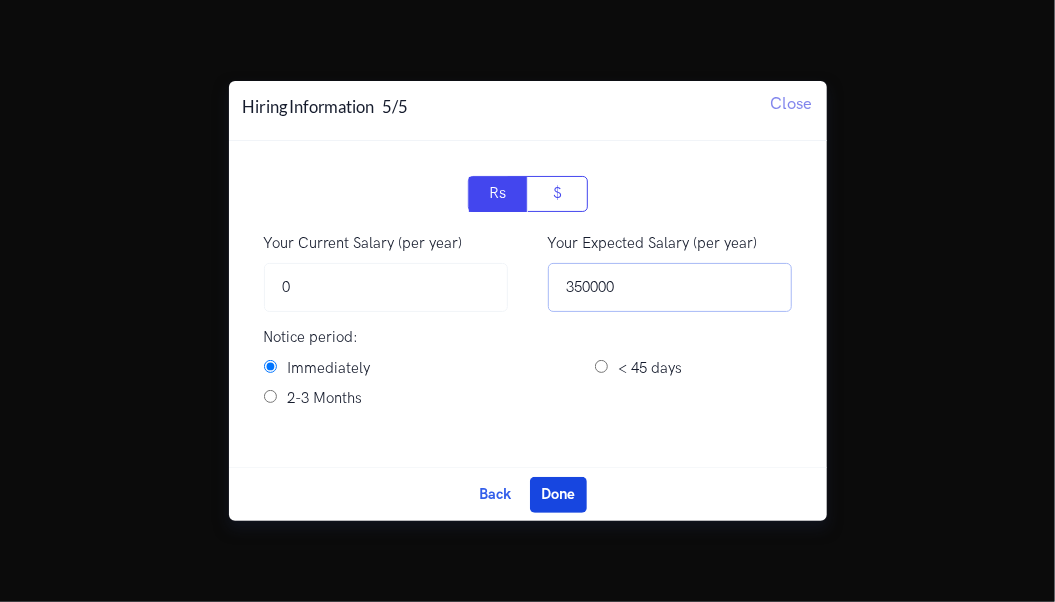 type on "350000" 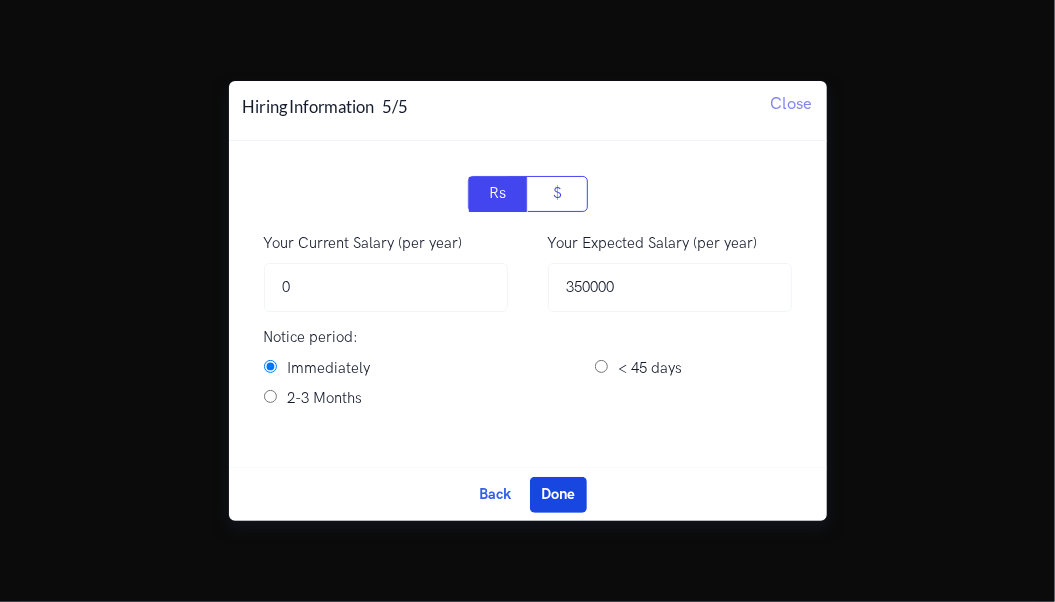 click on "Done" at bounding box center [558, 495] 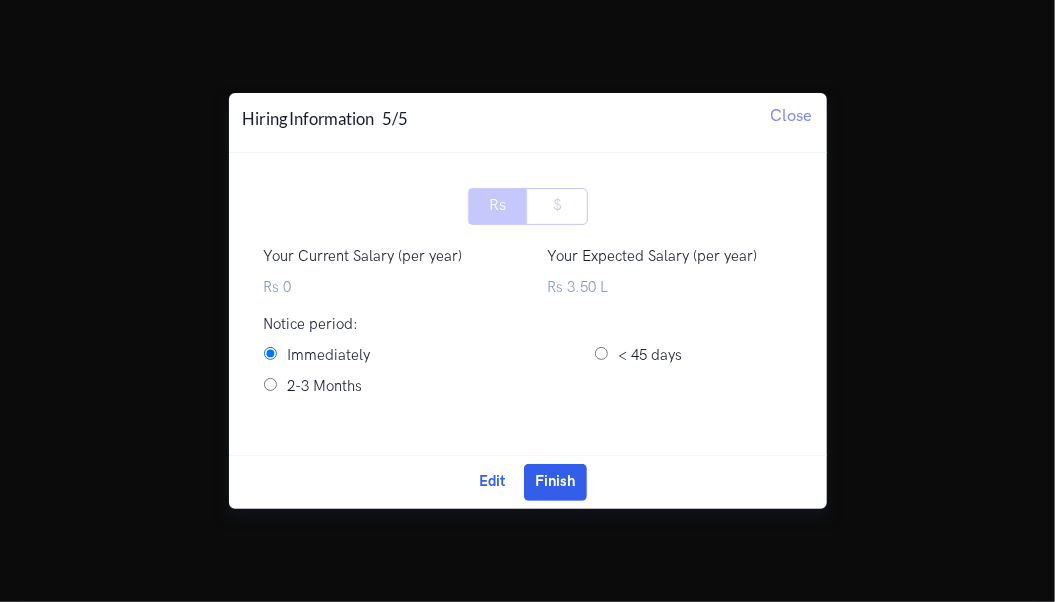 click on "$" at bounding box center (557, 206) 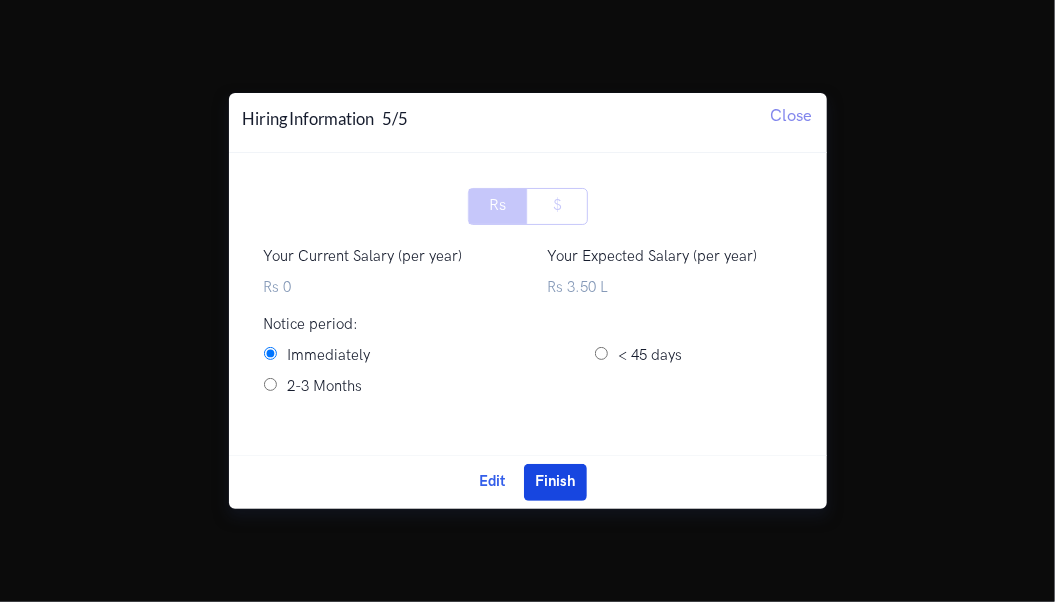 click on "Finish" at bounding box center (555, 482) 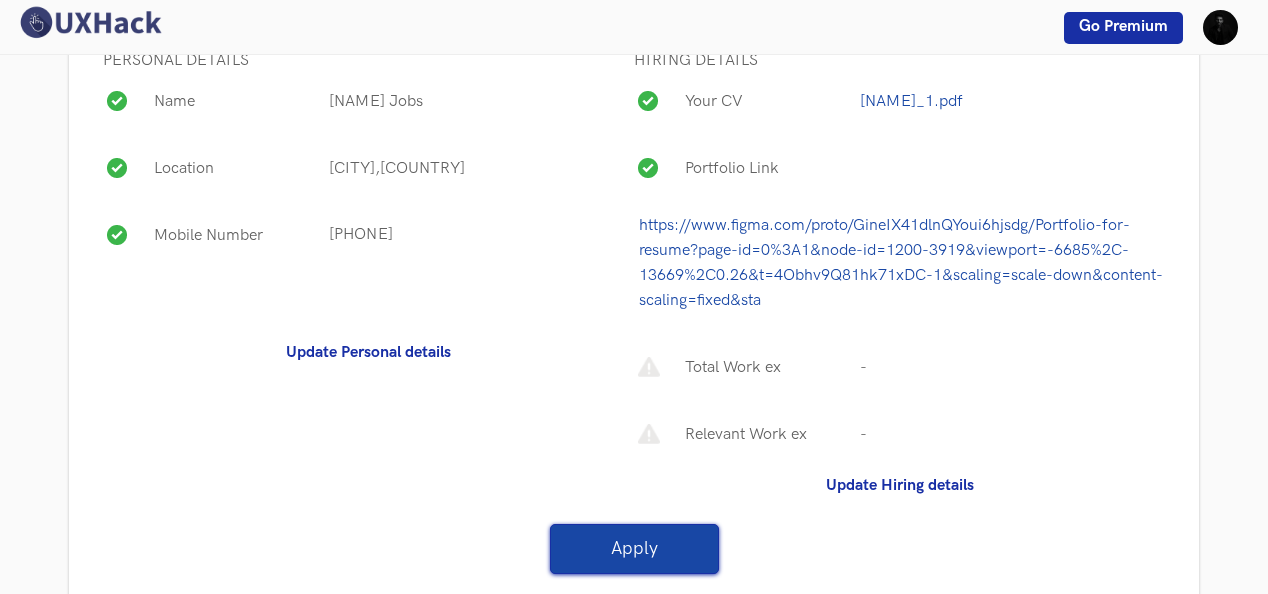 scroll, scrollTop: 1451, scrollLeft: 0, axis: vertical 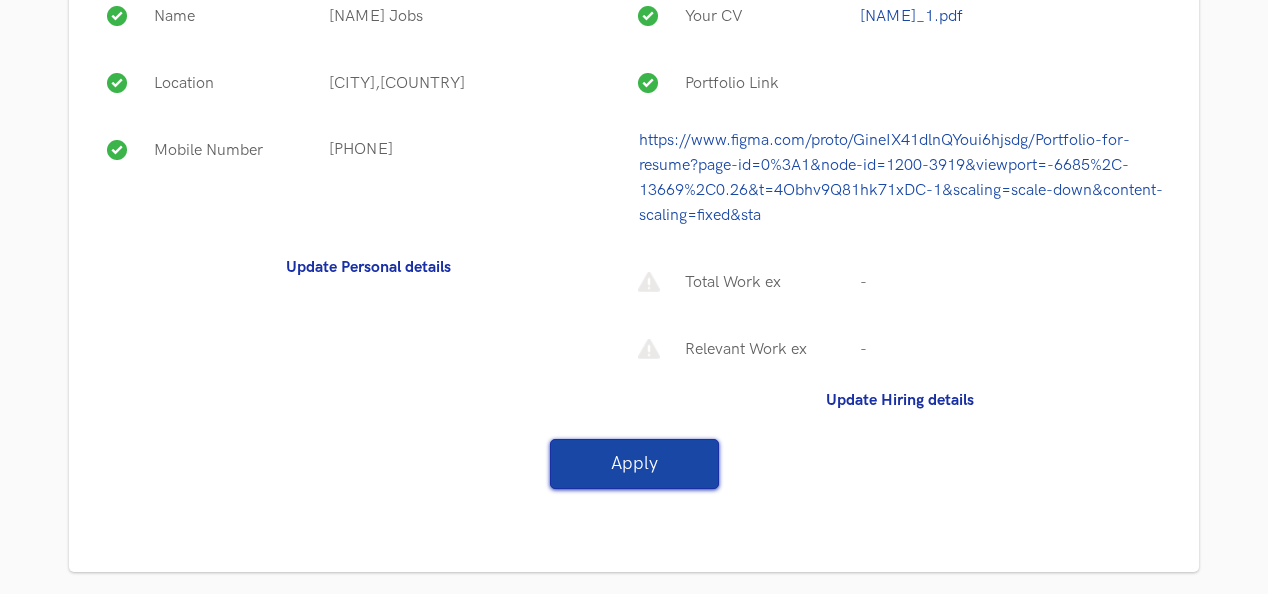 click on "Total Work ex" at bounding box center [767, 282] 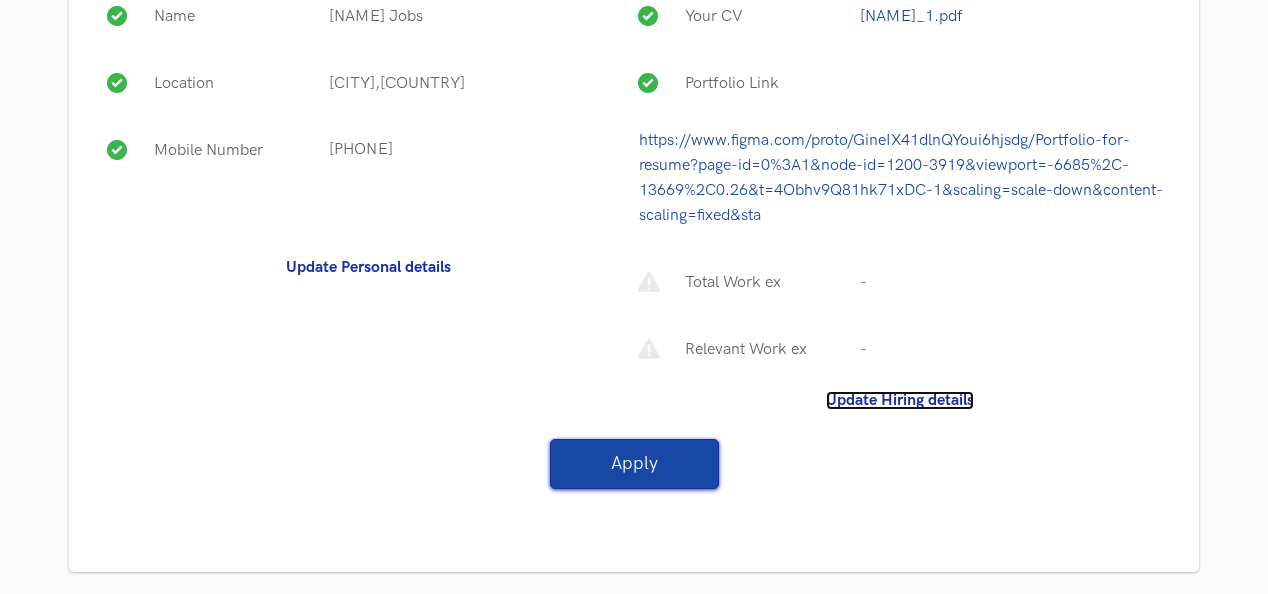 click on "Update Hiring details" at bounding box center (900, 400) 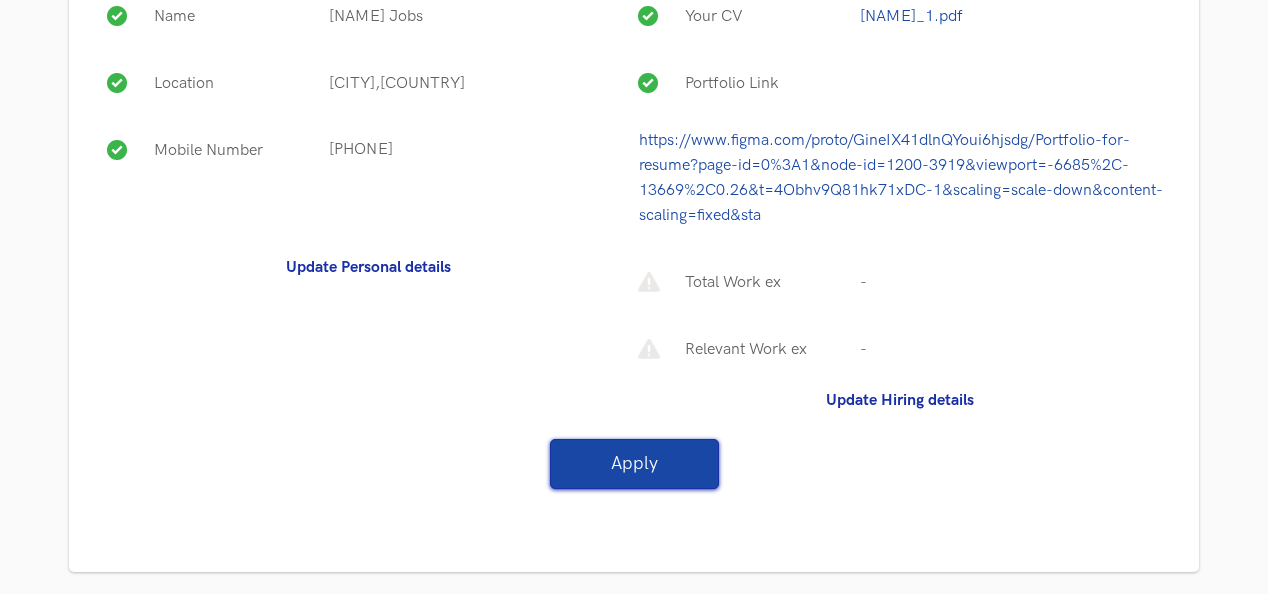click on "Apply" at bounding box center [634, 464] 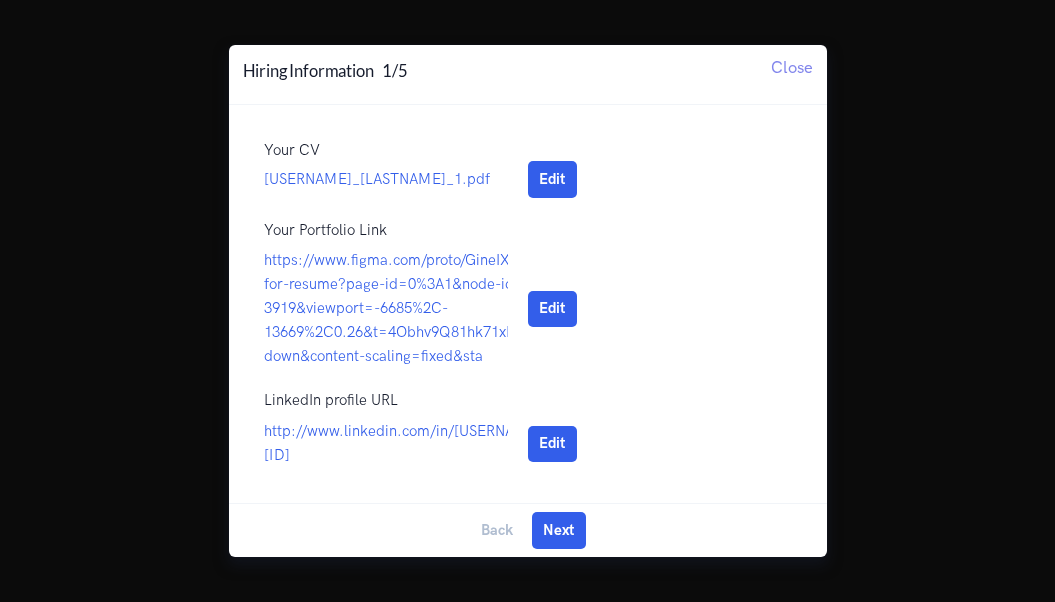 scroll, scrollTop: 0, scrollLeft: 0, axis: both 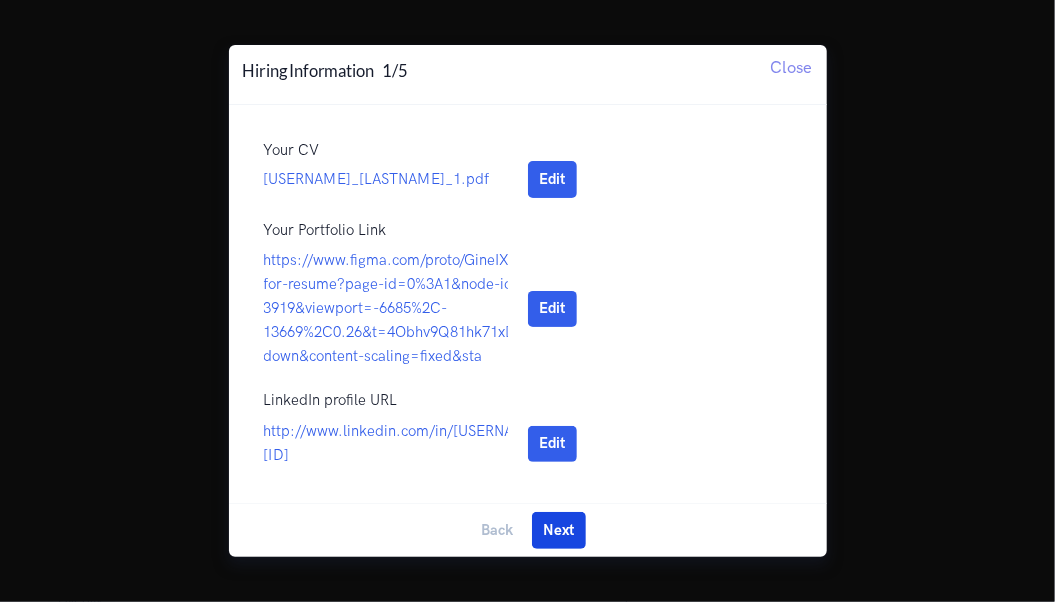 click on "Next" at bounding box center (559, 530) 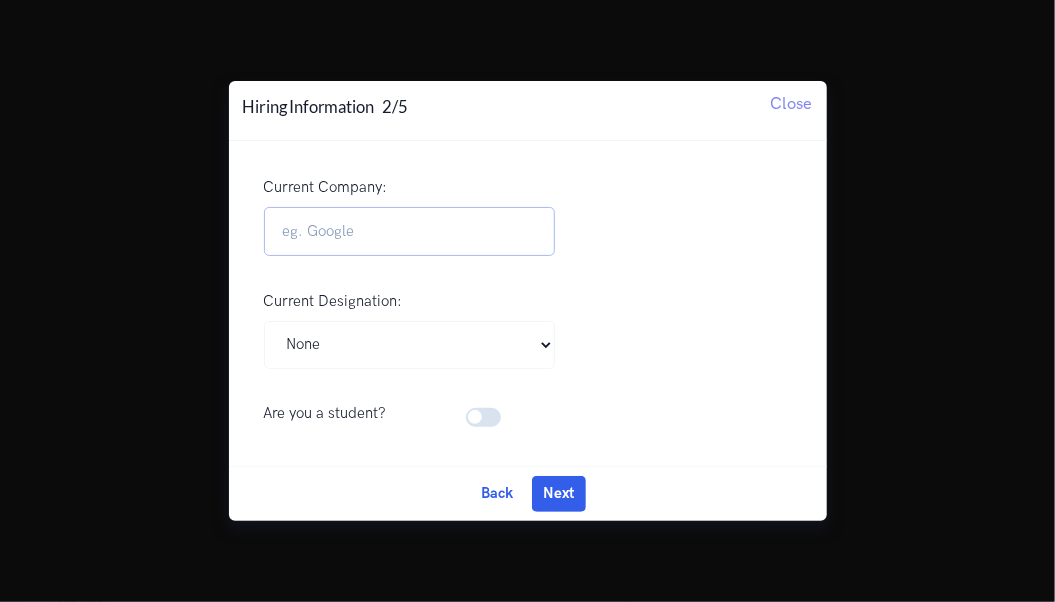 click on "Current Company:" at bounding box center [409, 231] 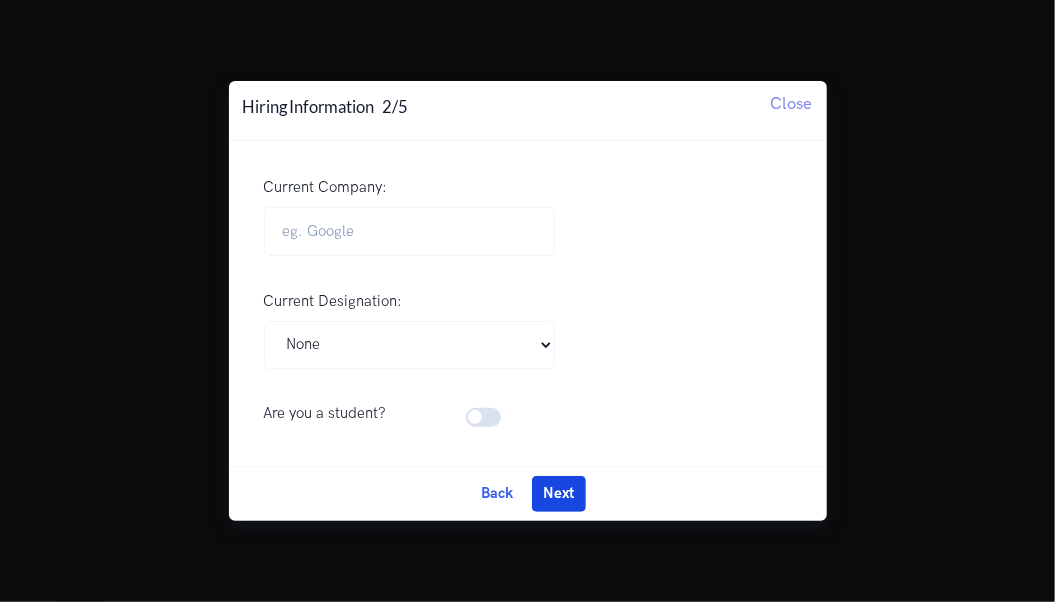 click on "Next" at bounding box center [559, 494] 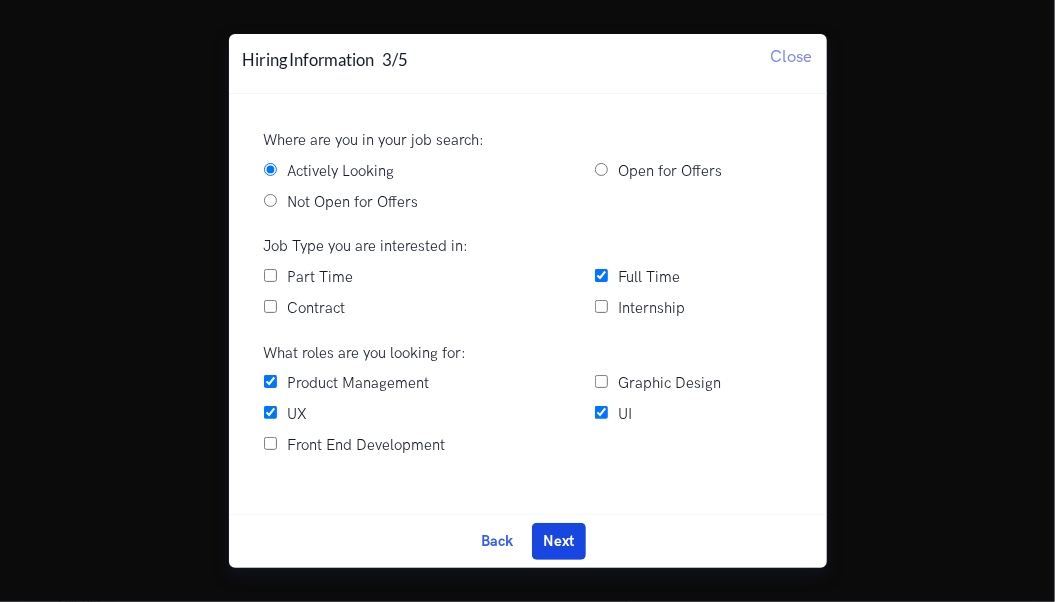 click on "Next" at bounding box center [559, 541] 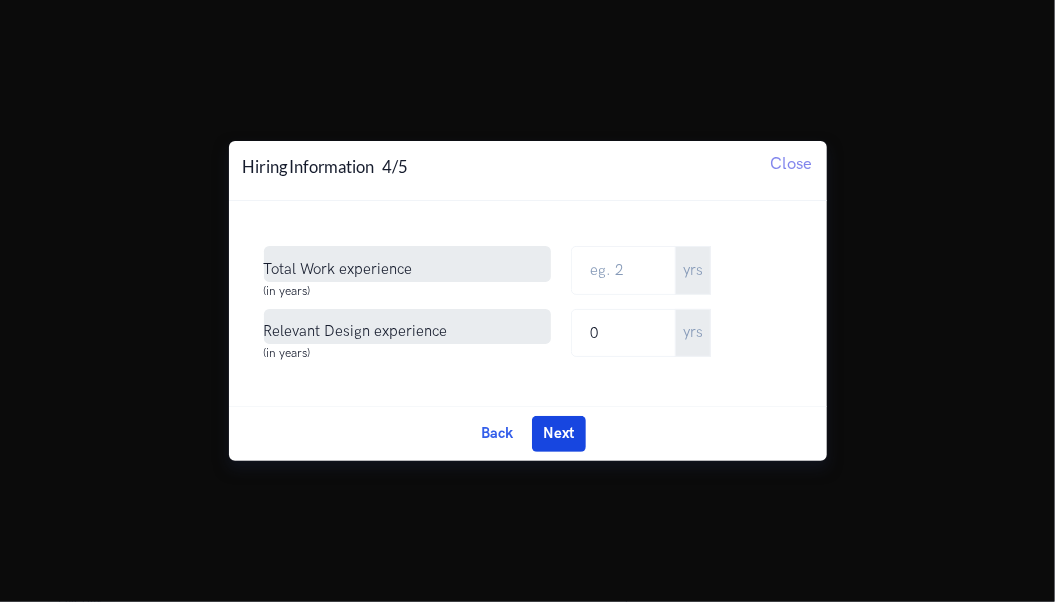 click on "Next" at bounding box center (559, 434) 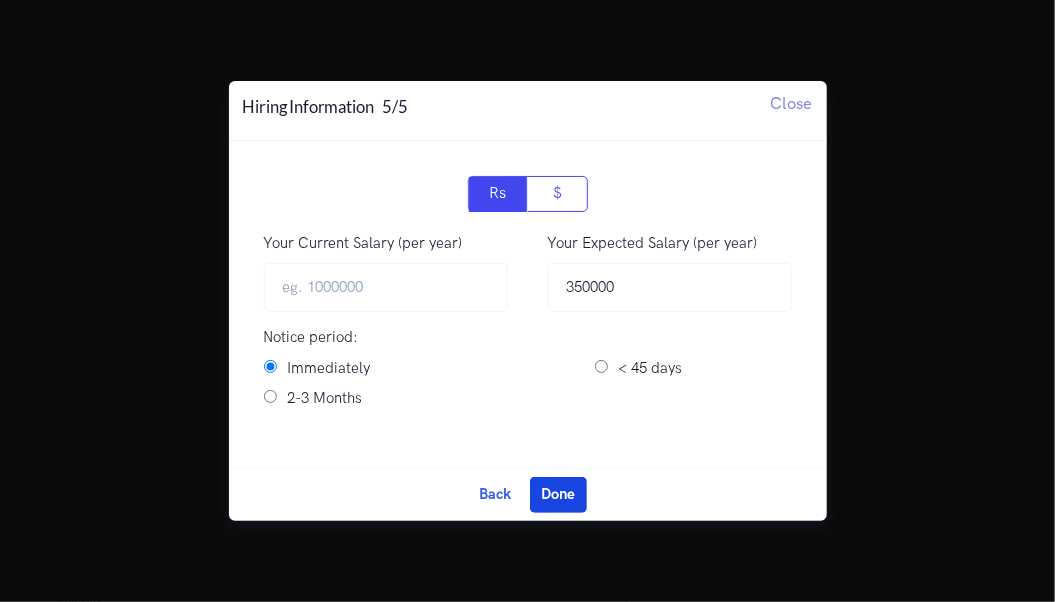 click on "Done" at bounding box center (558, 495) 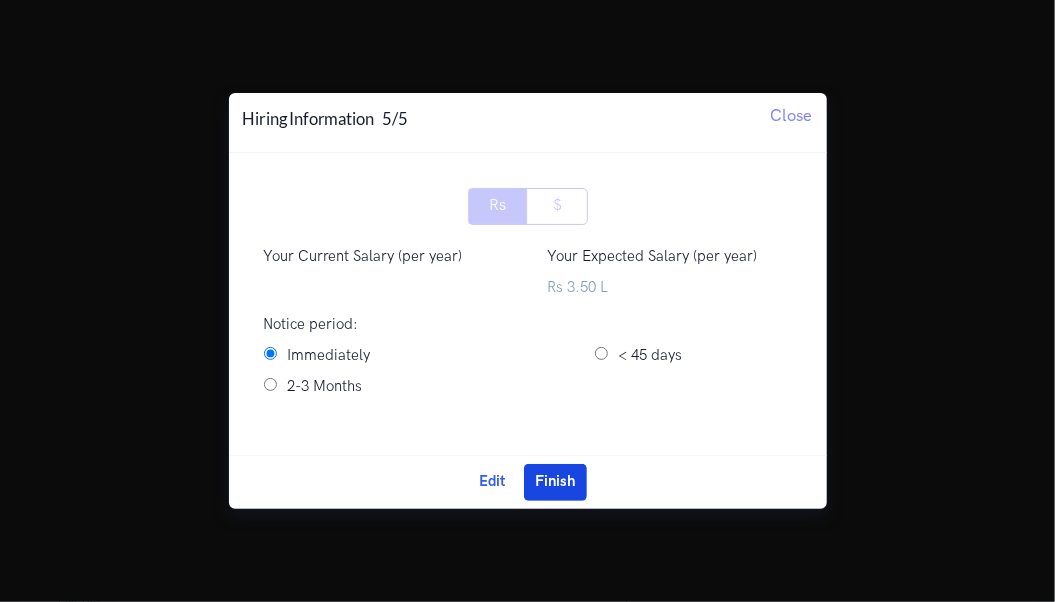 click on "Finish" at bounding box center [555, 482] 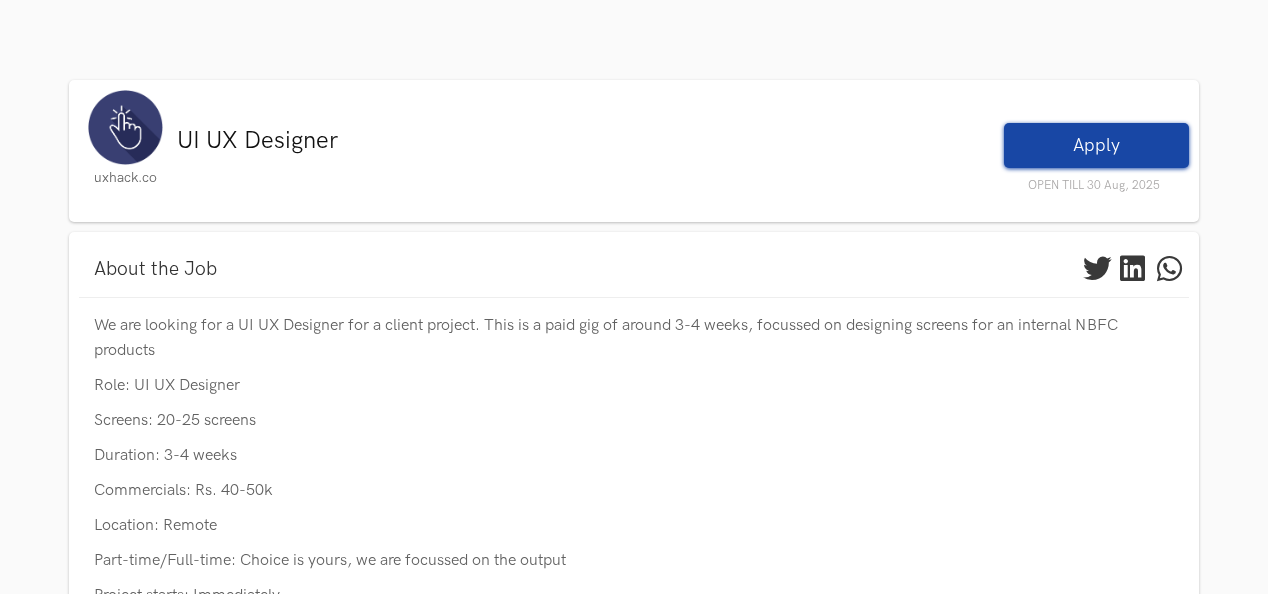 scroll, scrollTop: 1536, scrollLeft: 0, axis: vertical 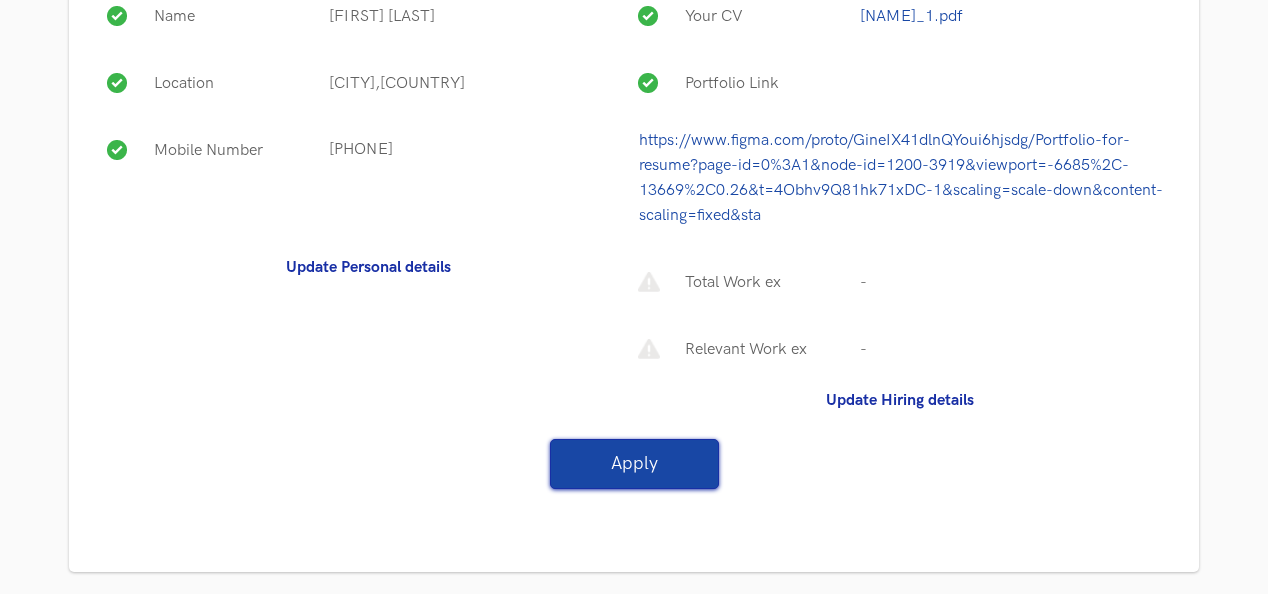 click on "Apply" at bounding box center [634, 464] 